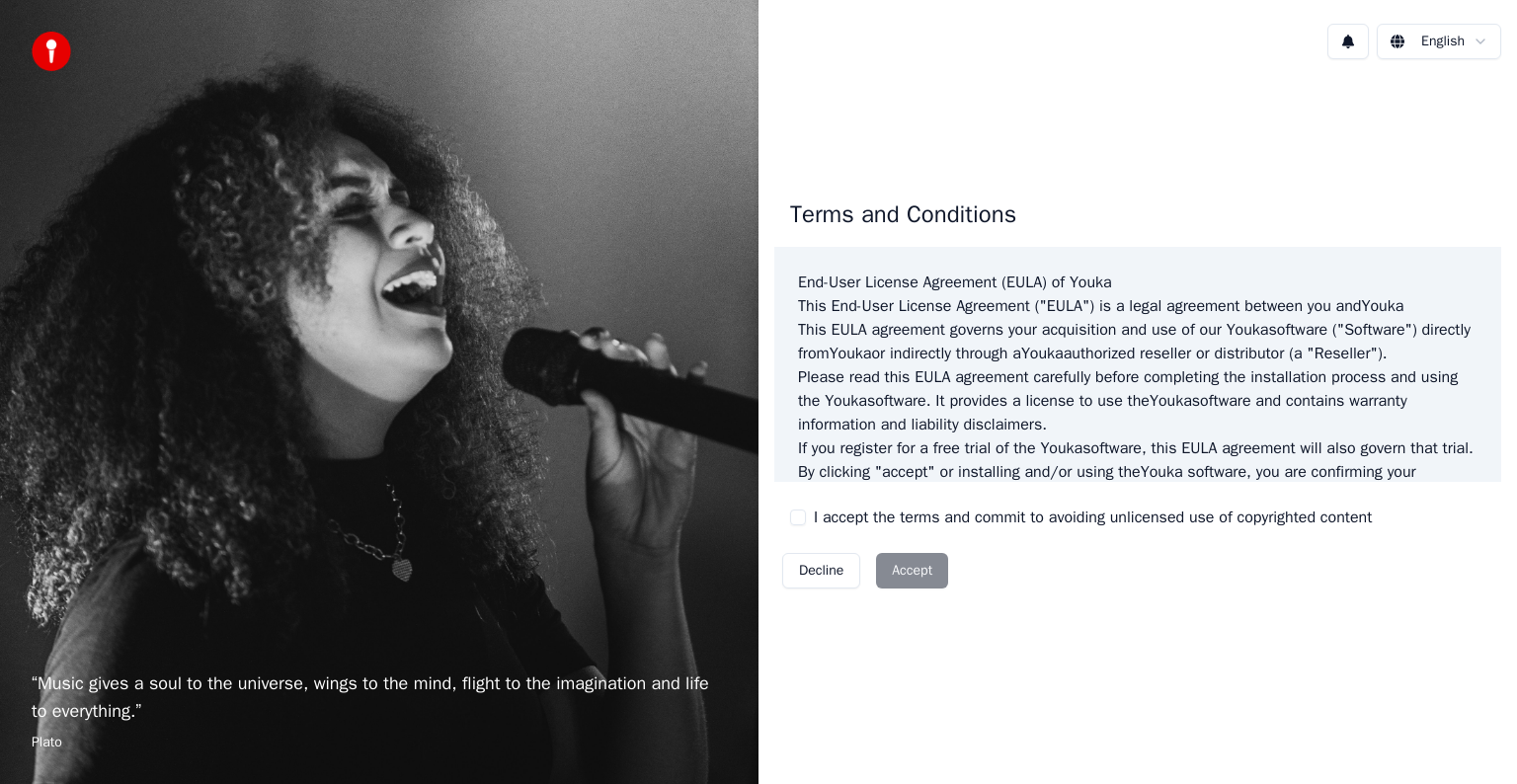 scroll, scrollTop: 0, scrollLeft: 0, axis: both 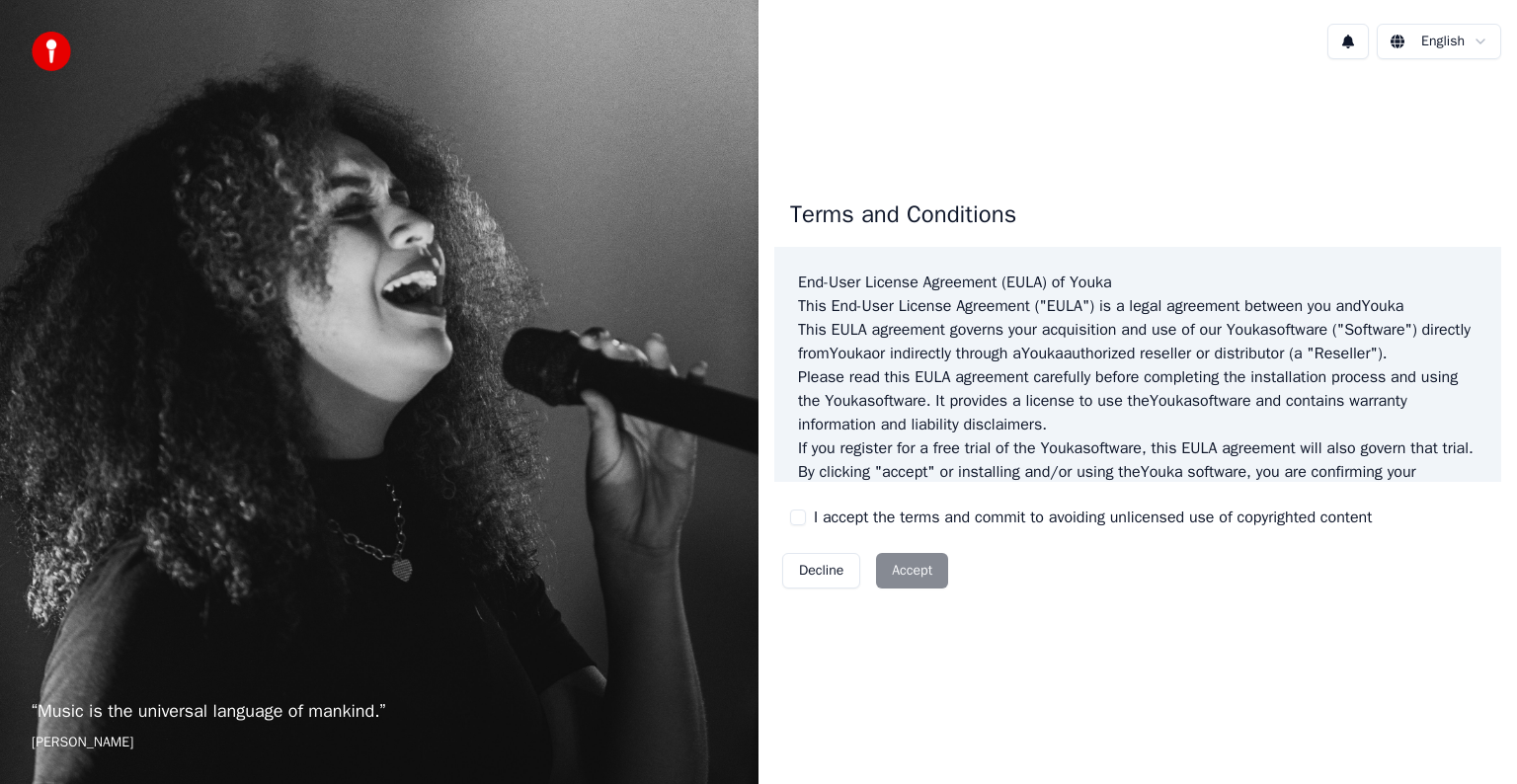 click on "Decline Accept" at bounding box center [865, 571] 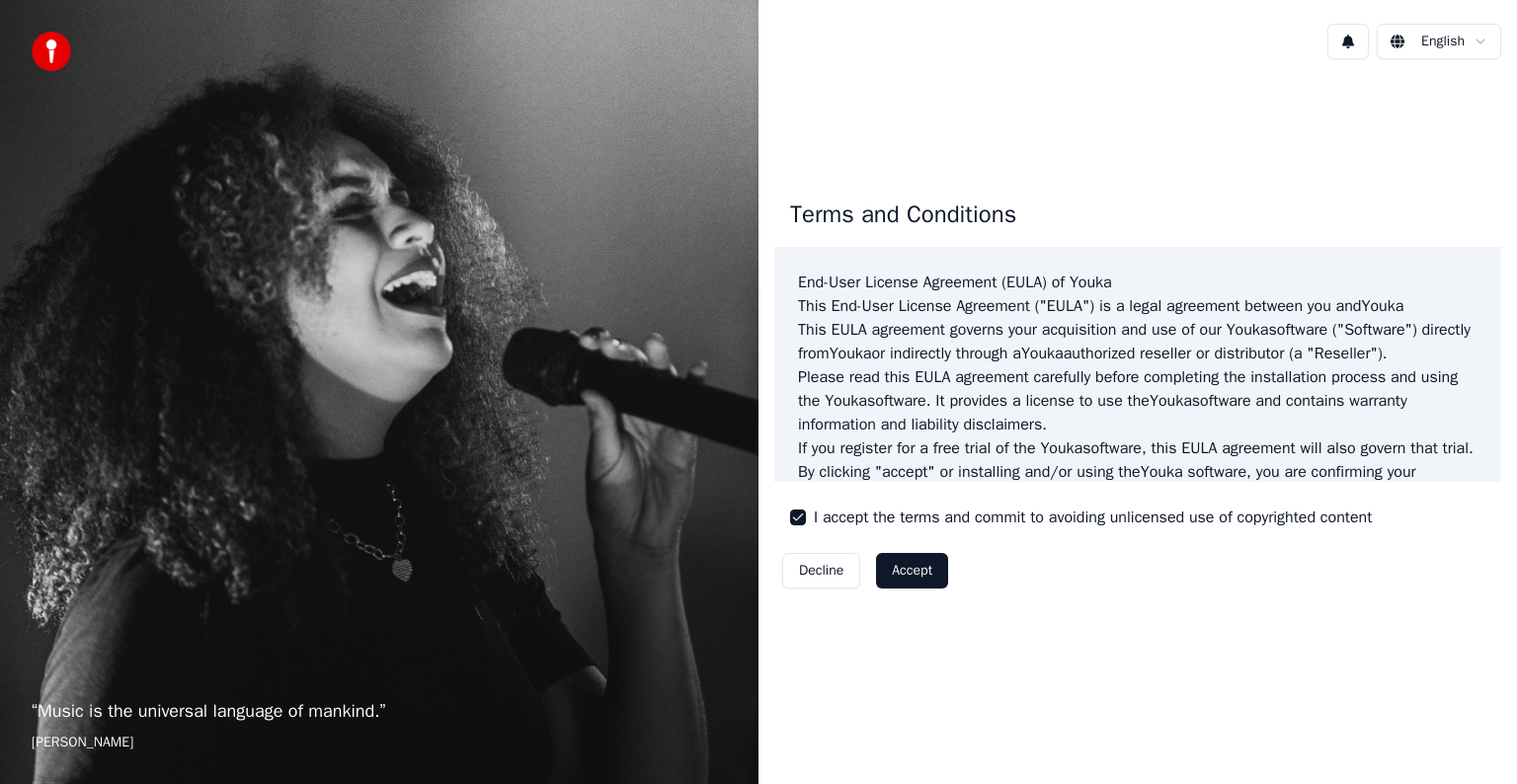 click on "Accept" at bounding box center [912, 571] 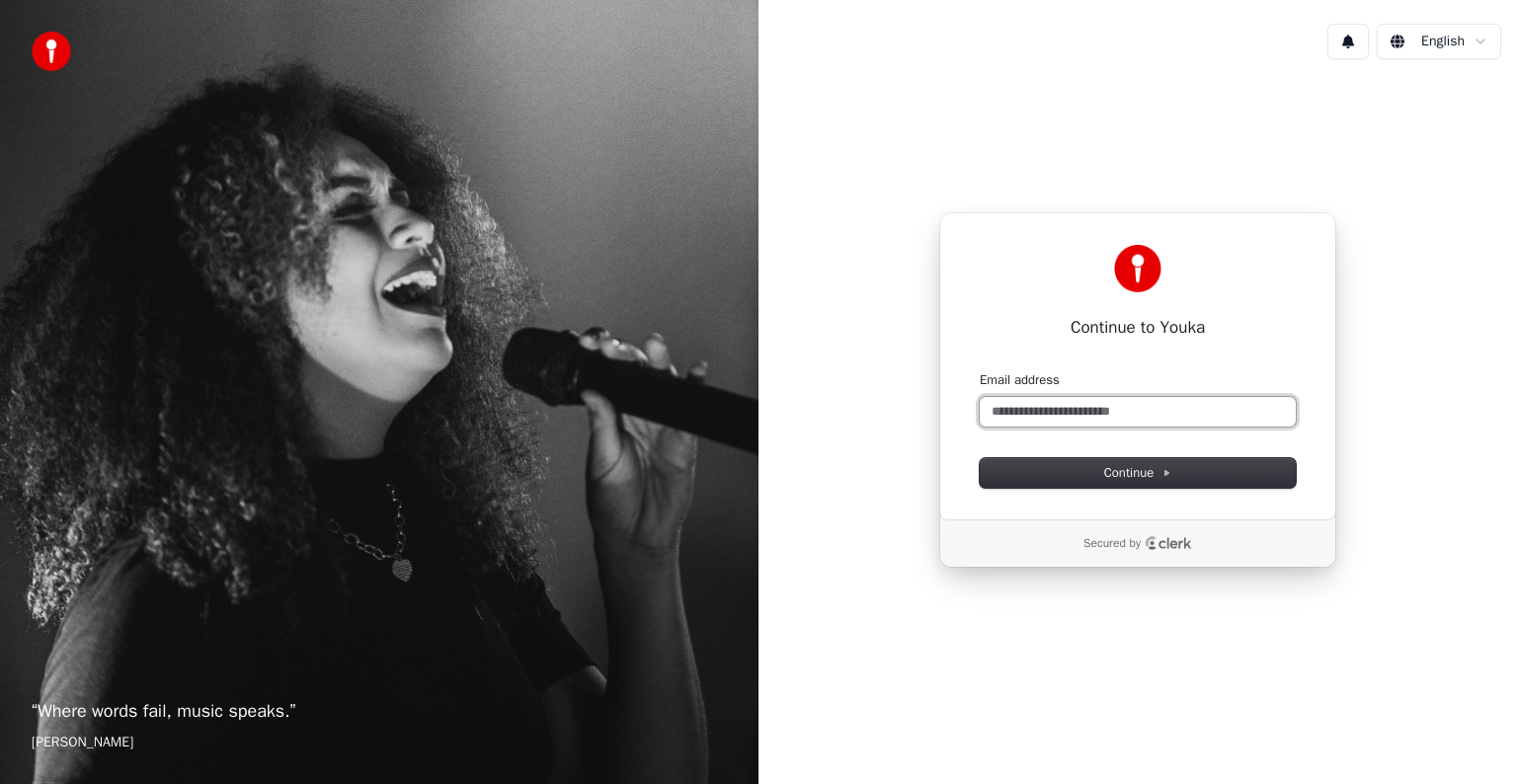 click on "Email address" at bounding box center [1138, 412] 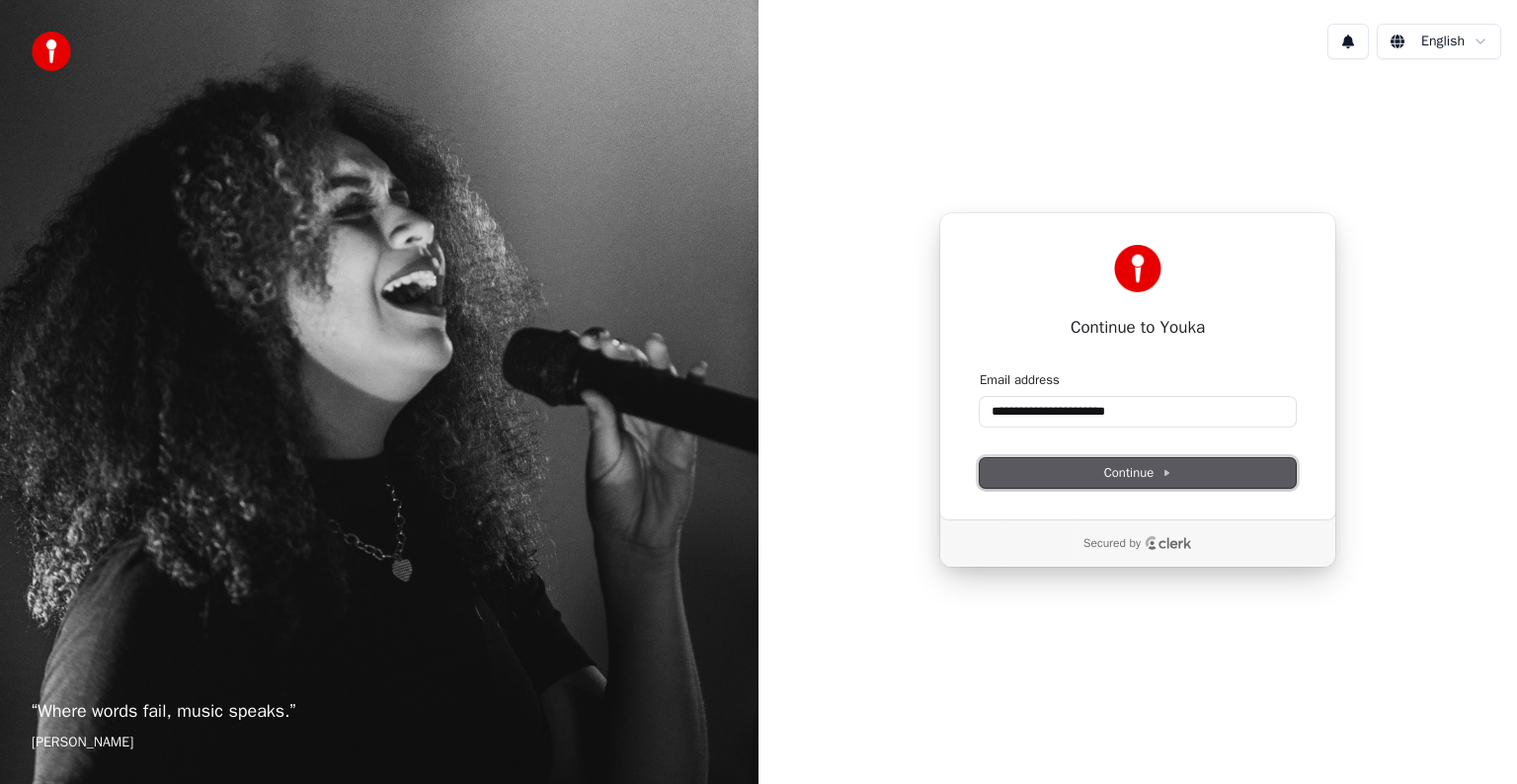 click on "Continue" at bounding box center (1138, 473) 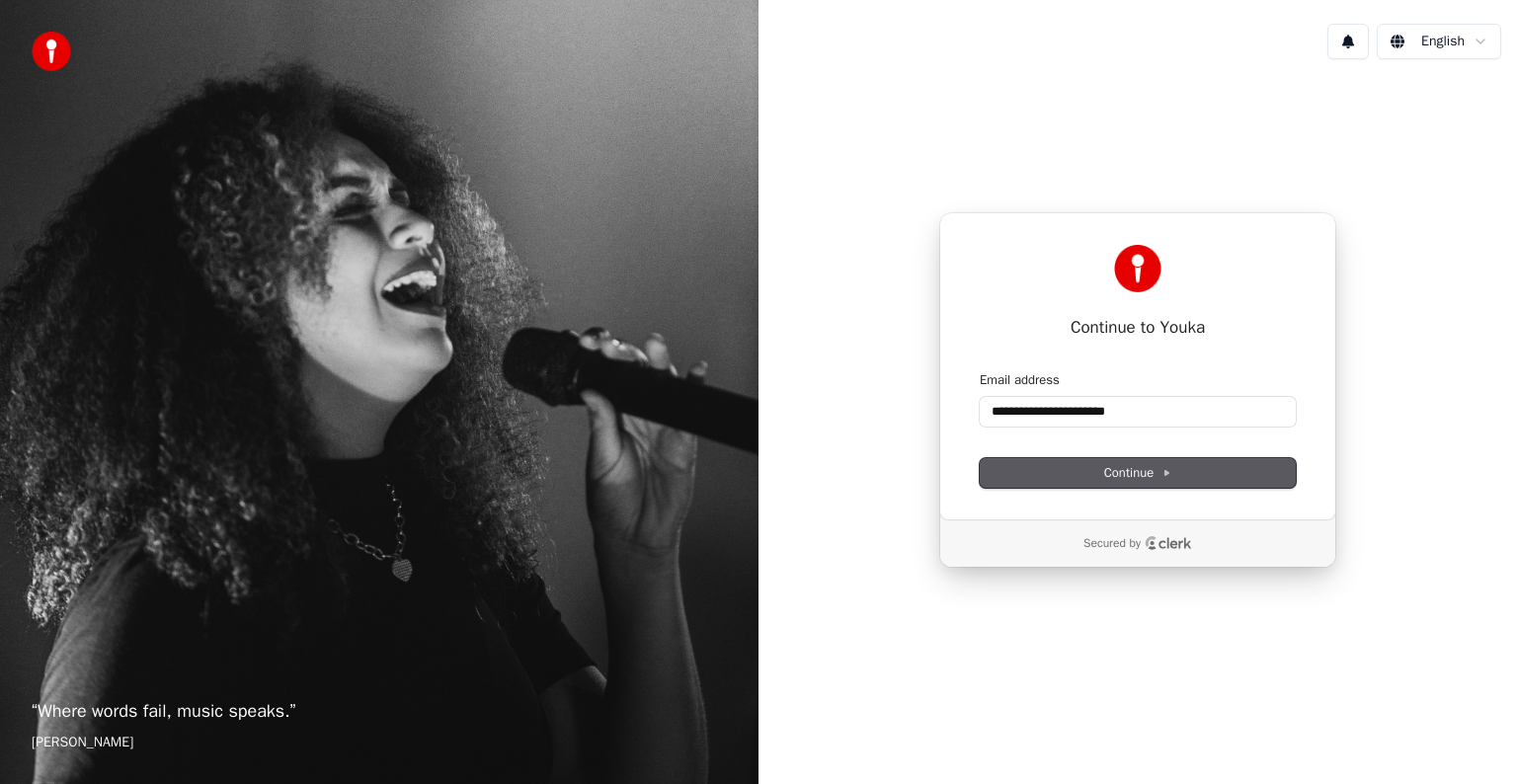 type on "**********" 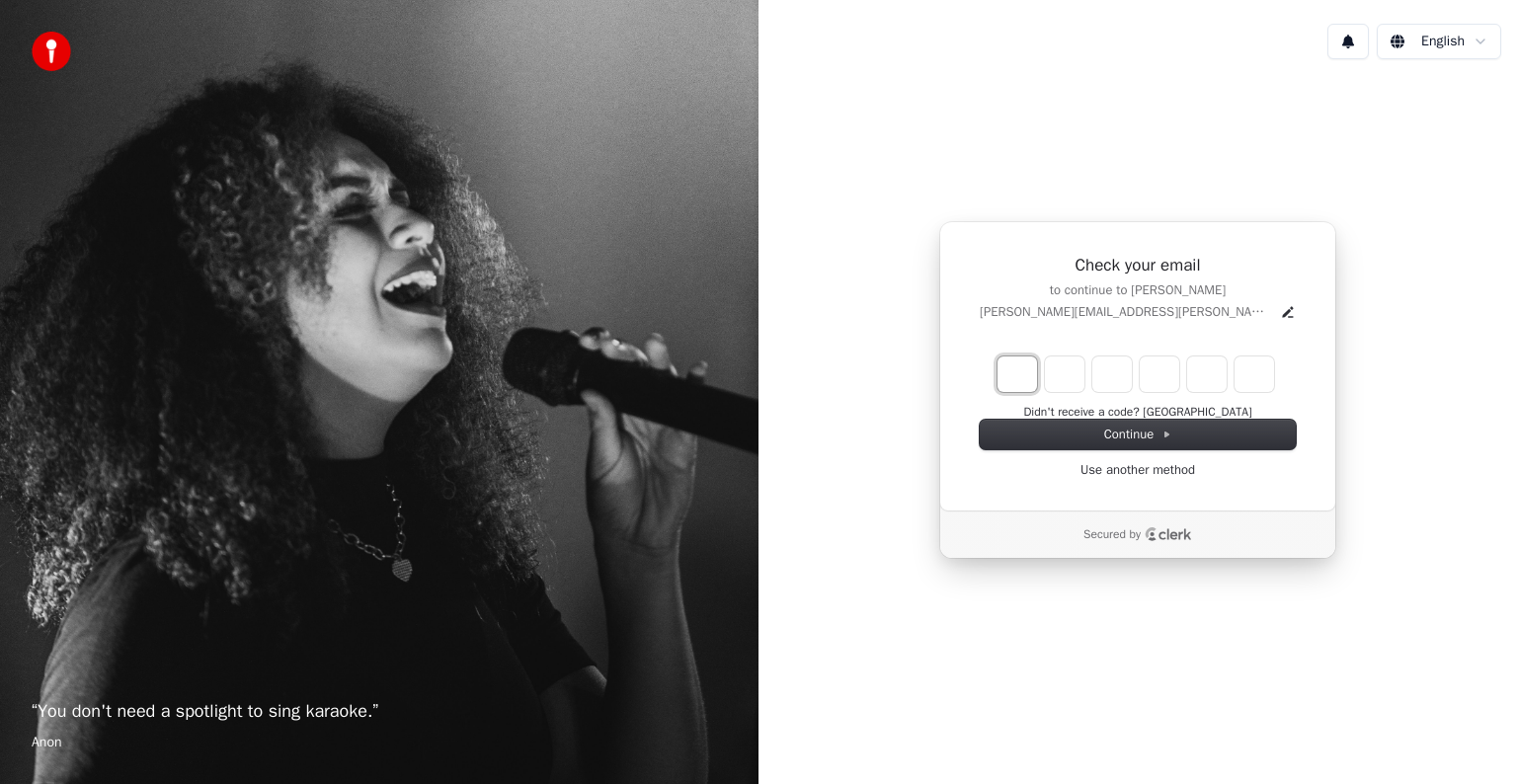 type on "*" 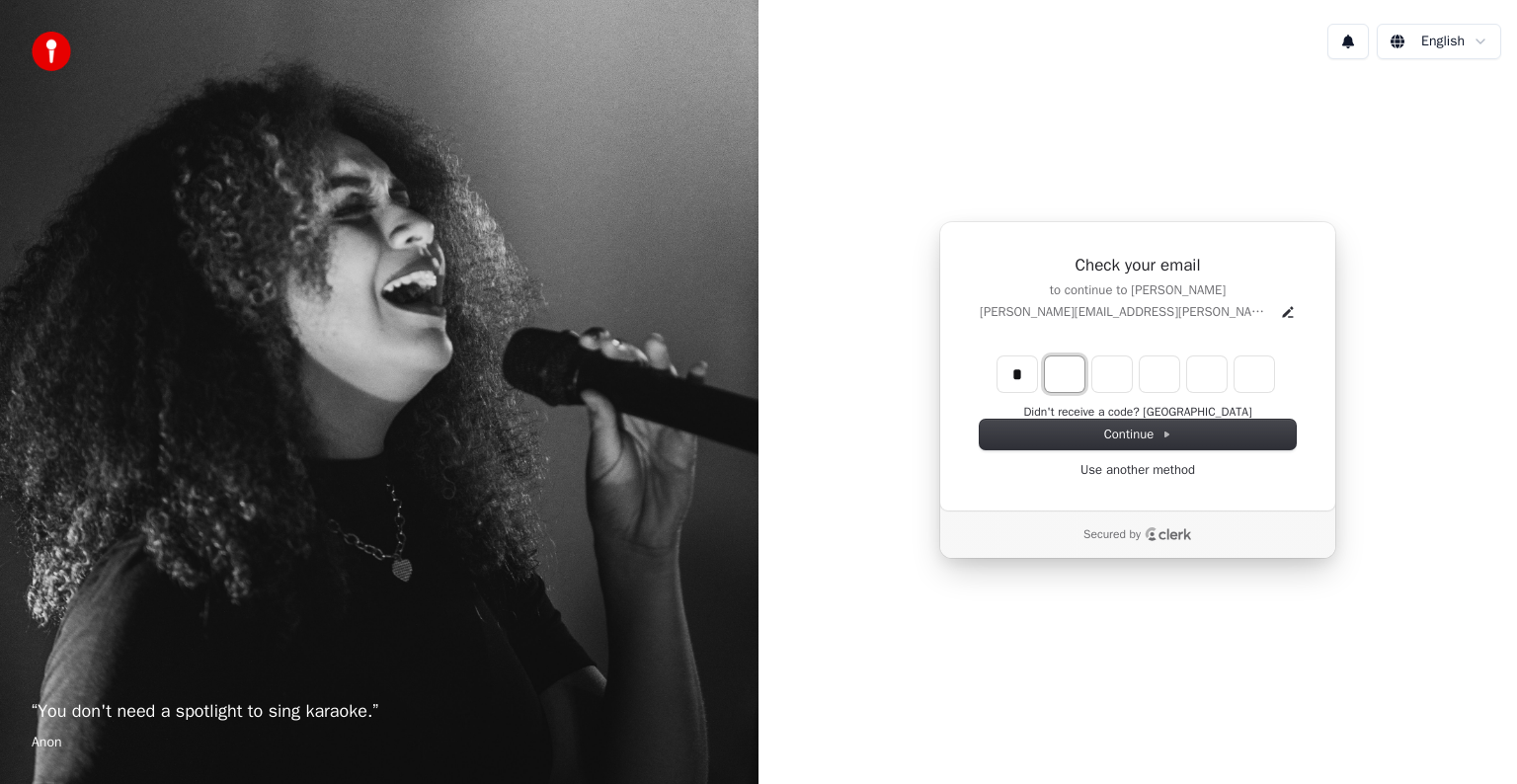 type on "*" 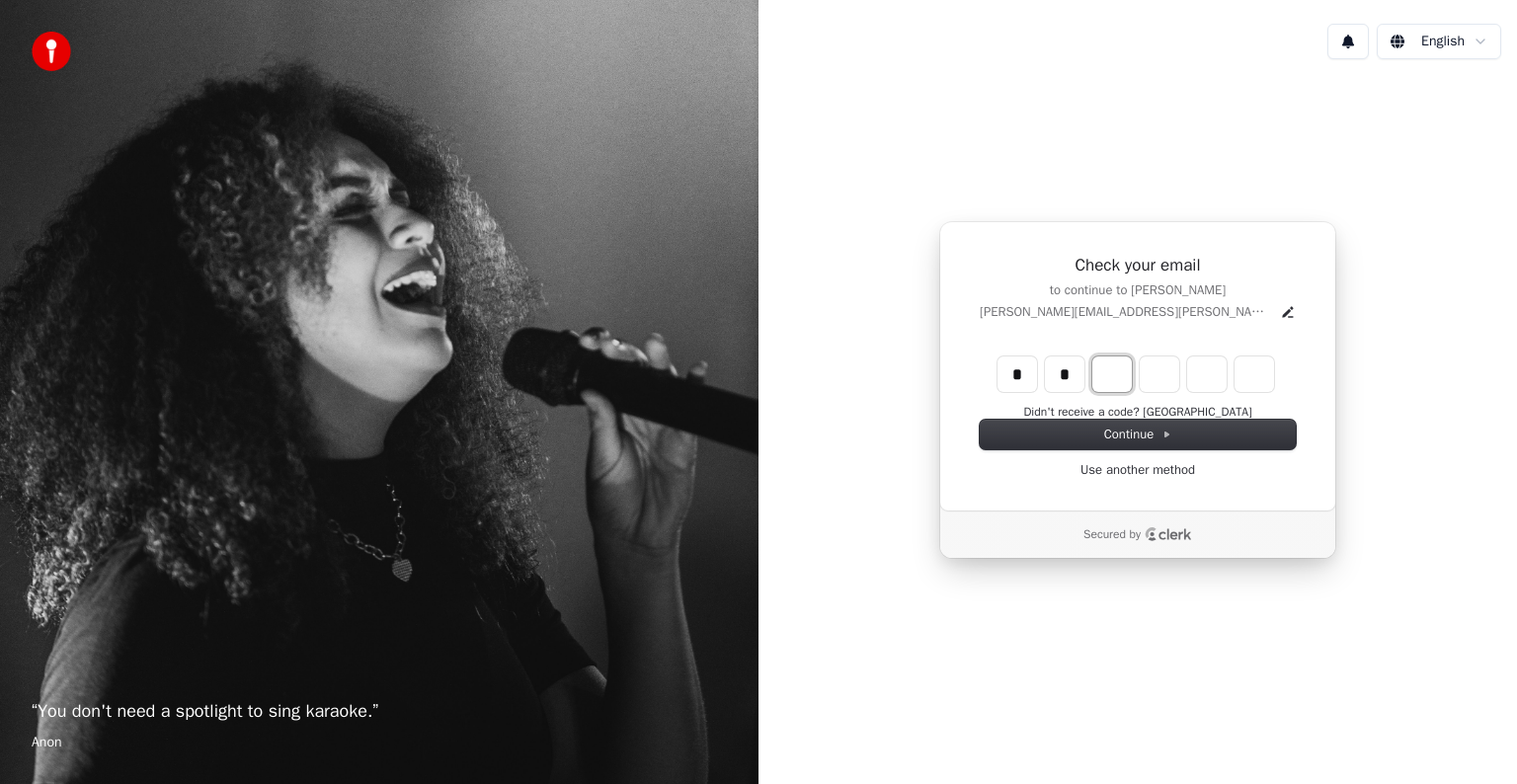 type on "**" 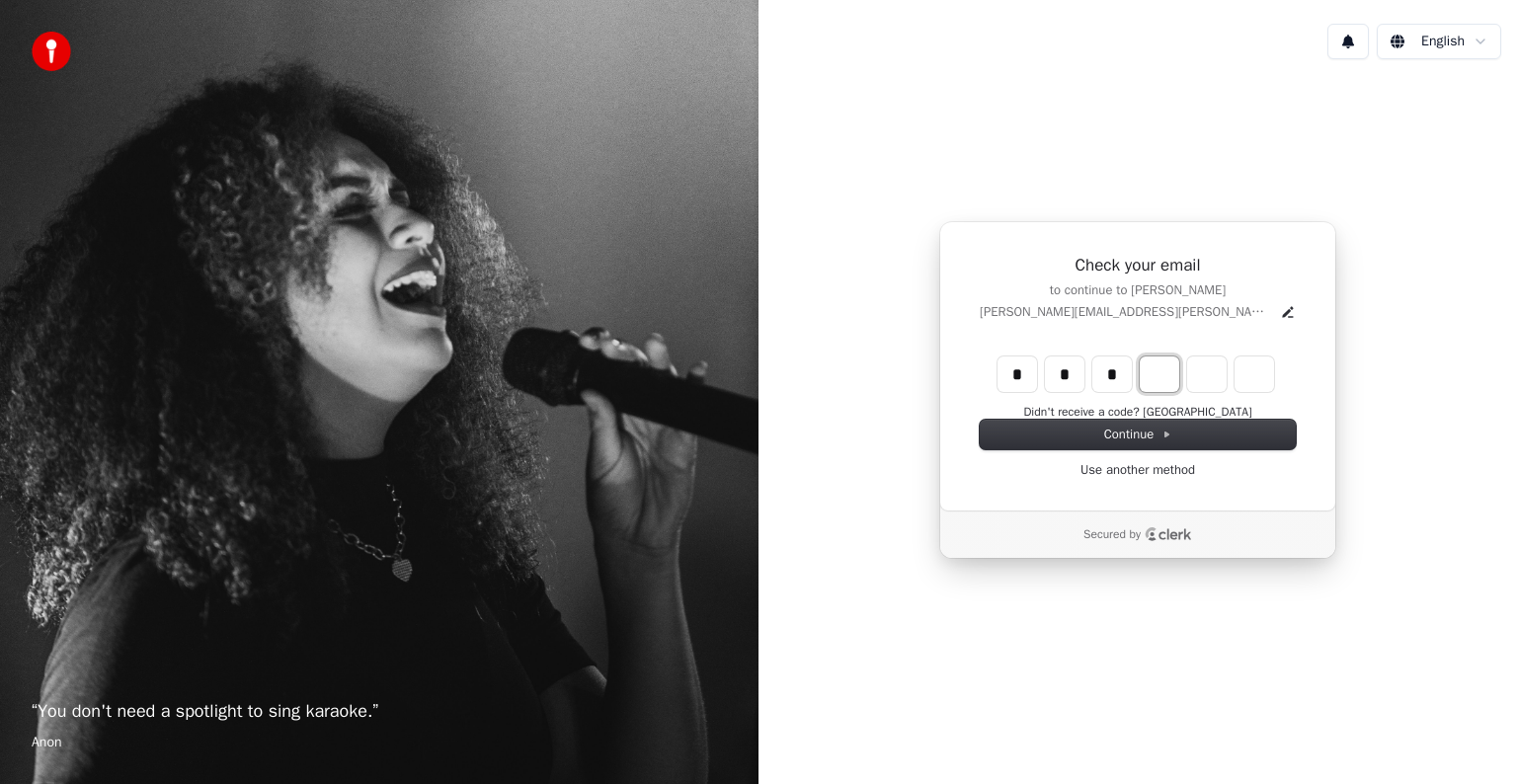 type on "***" 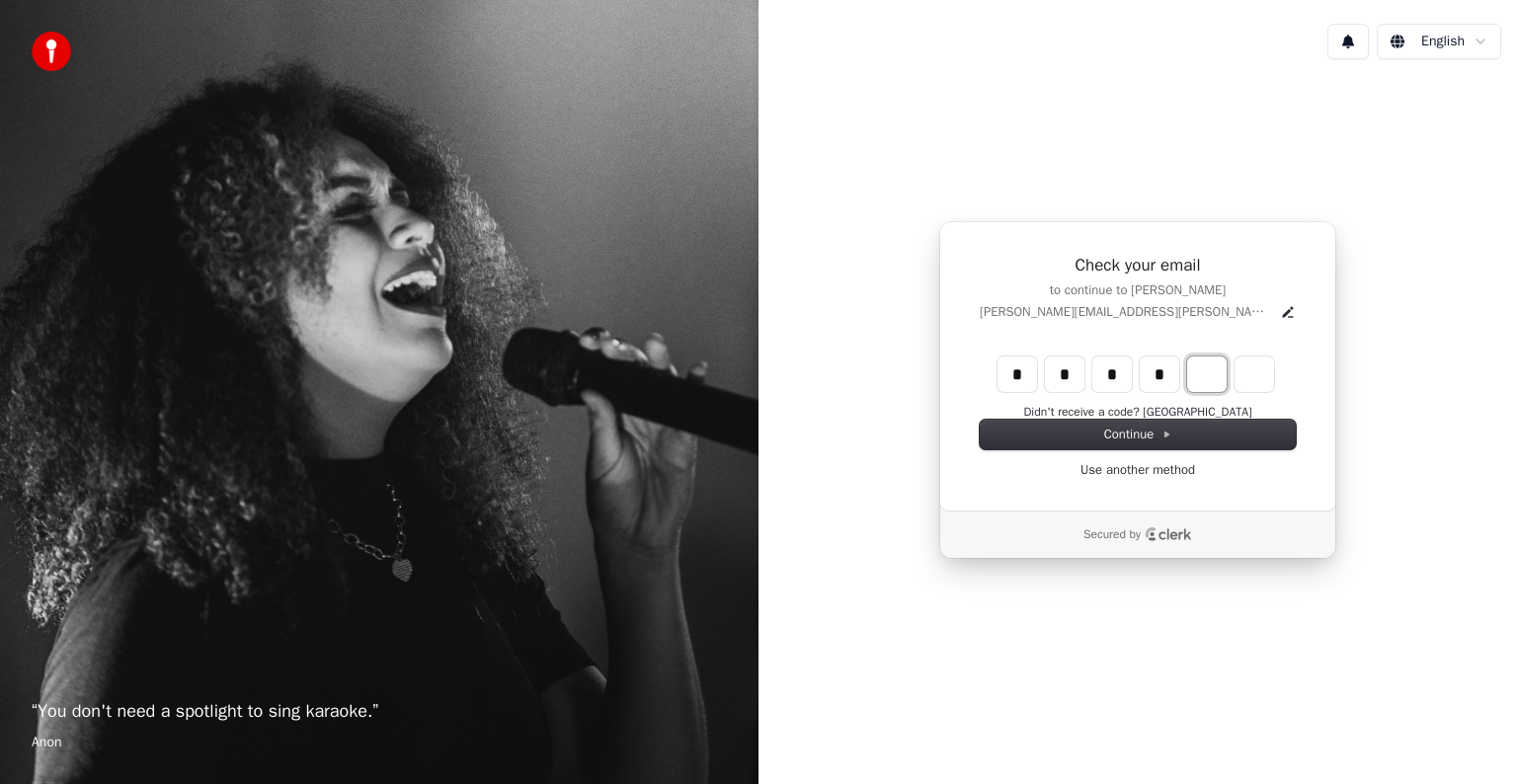 type on "****" 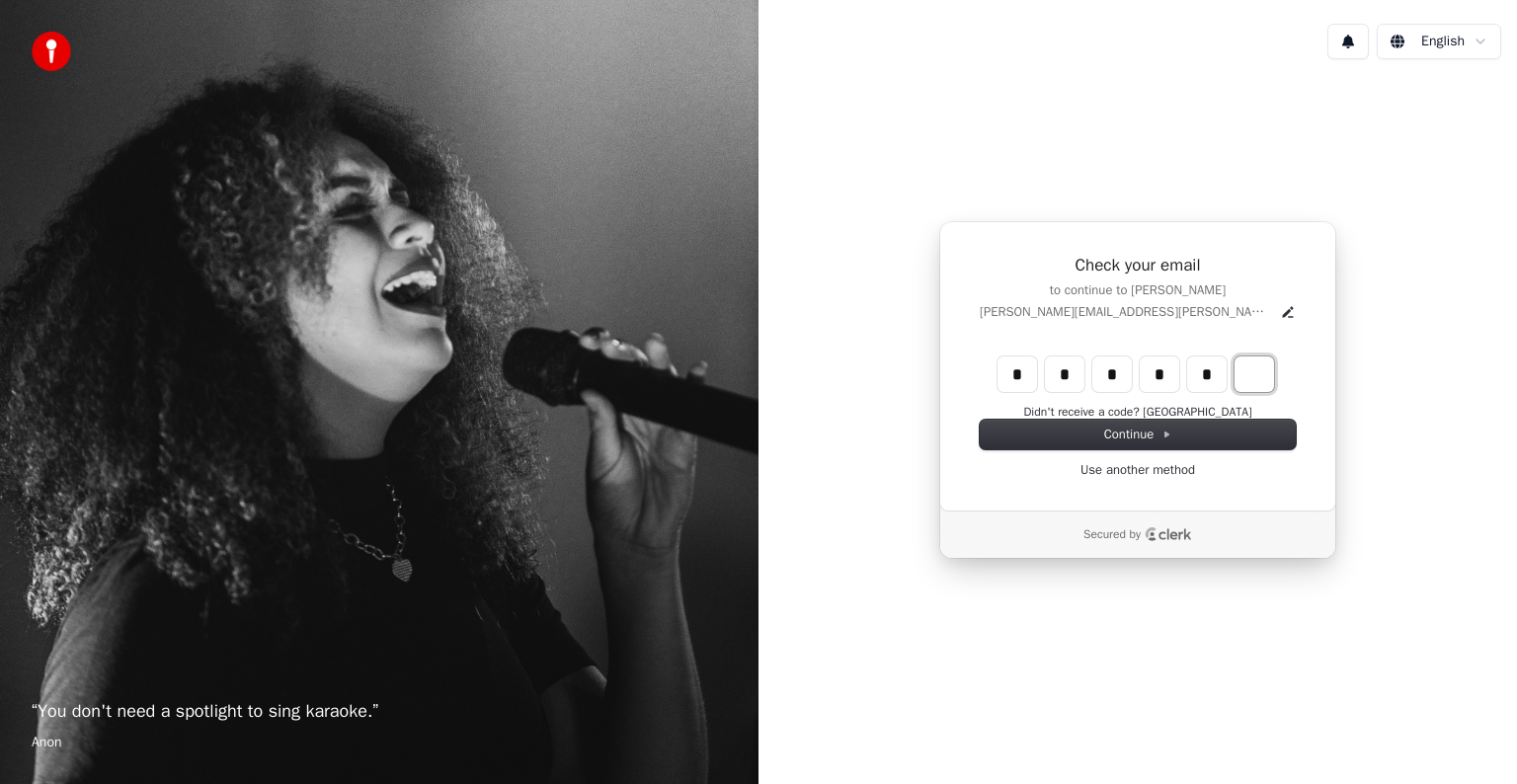 type on "*****" 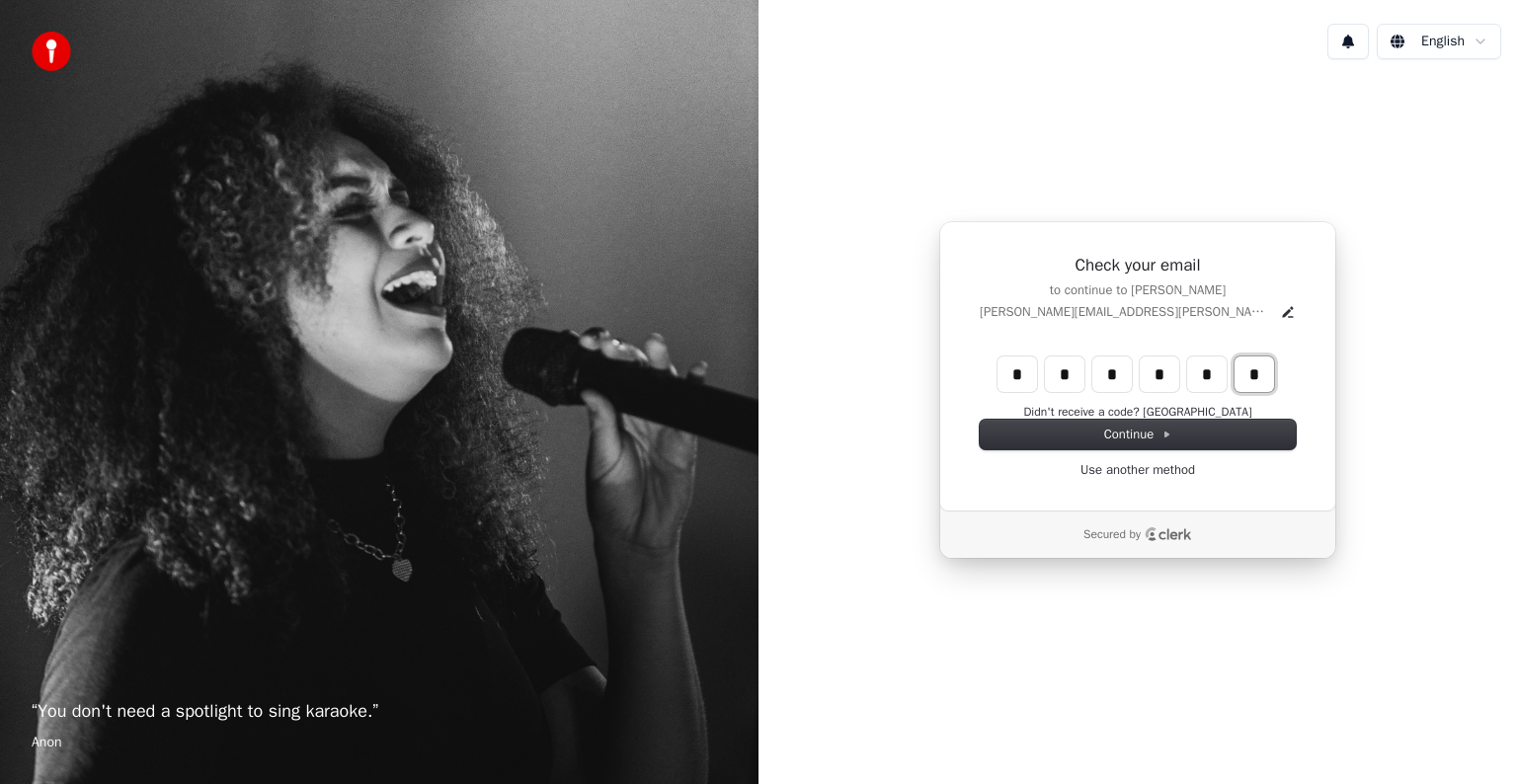 type on "*" 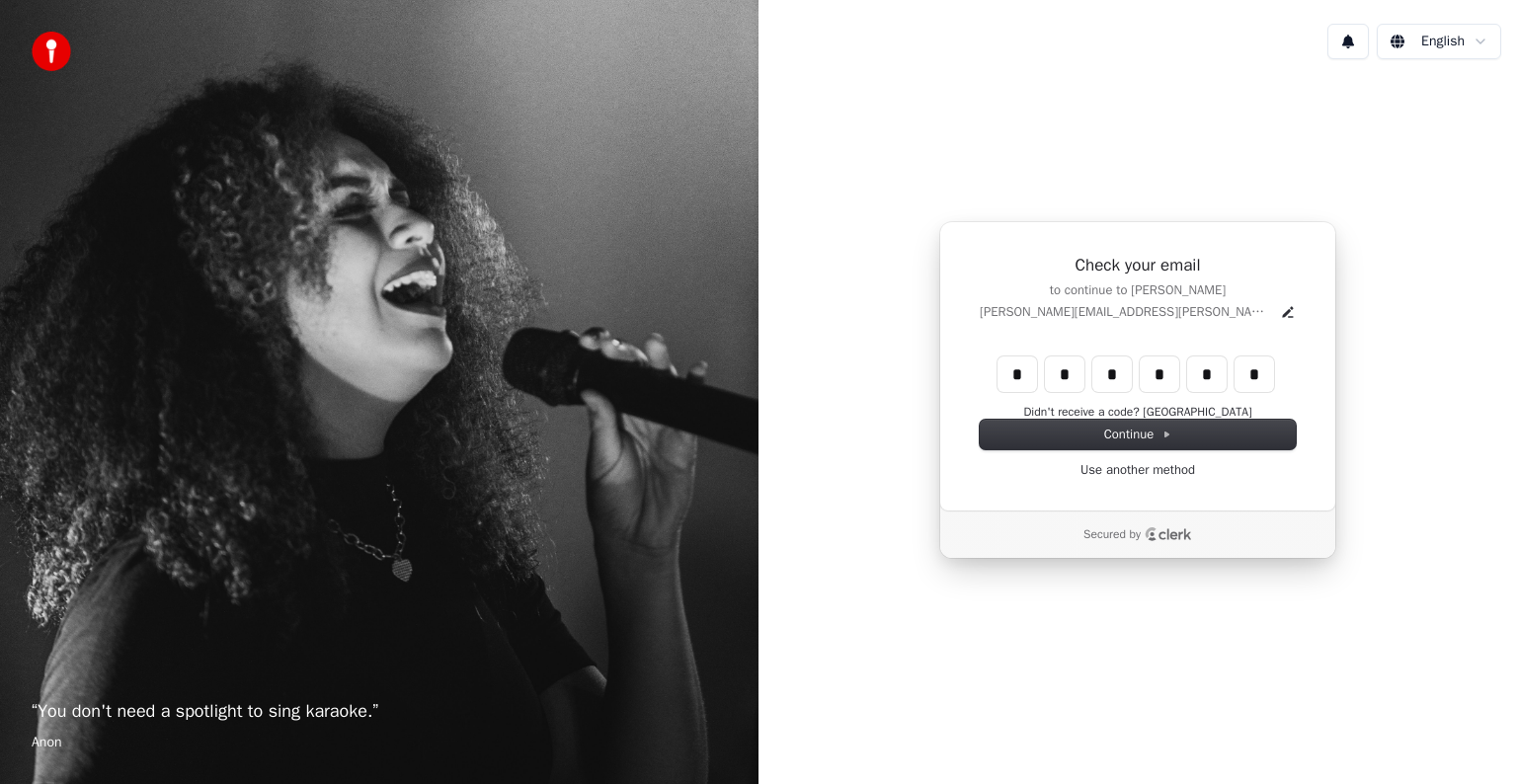 type on "******" 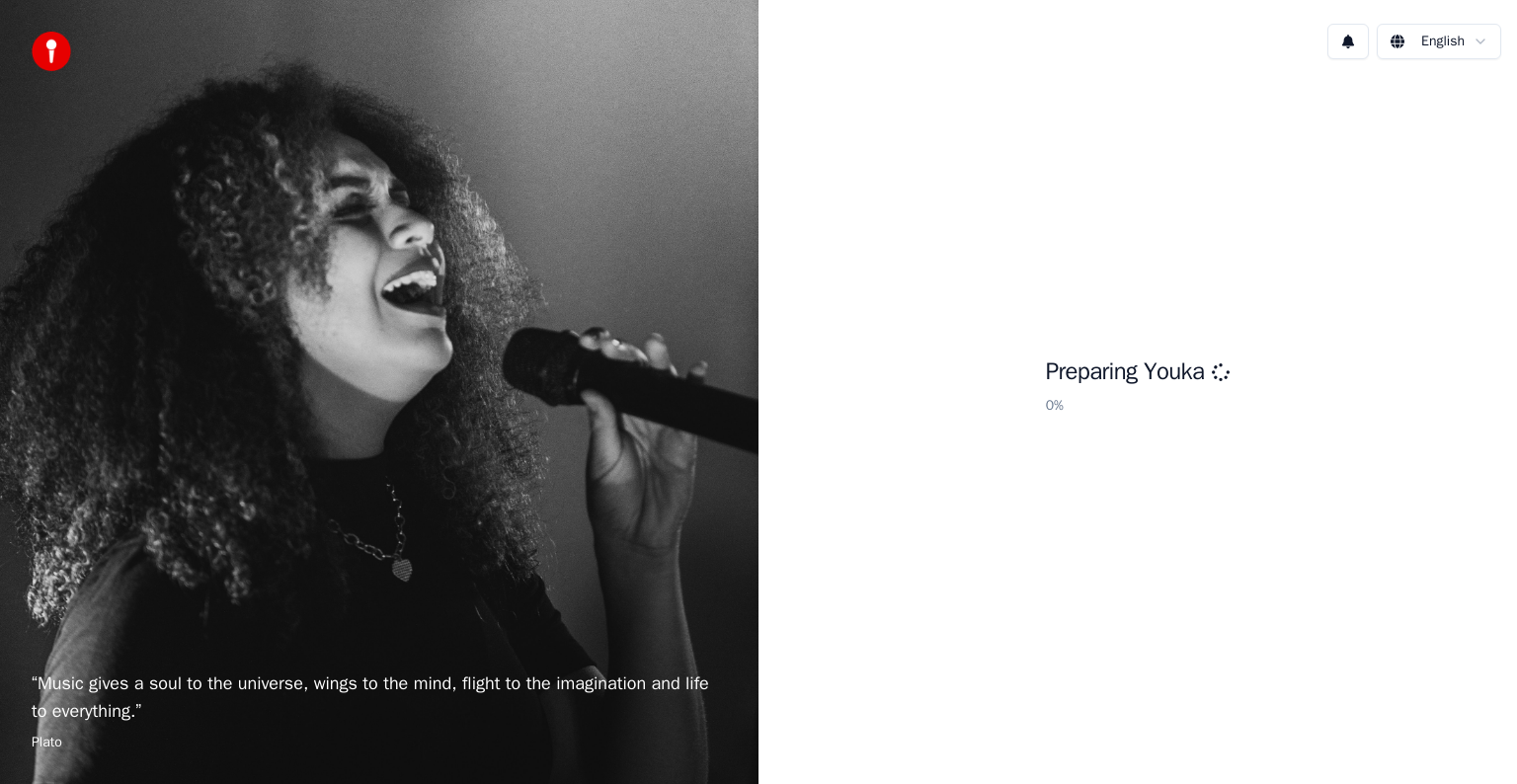 scroll, scrollTop: 0, scrollLeft: 0, axis: both 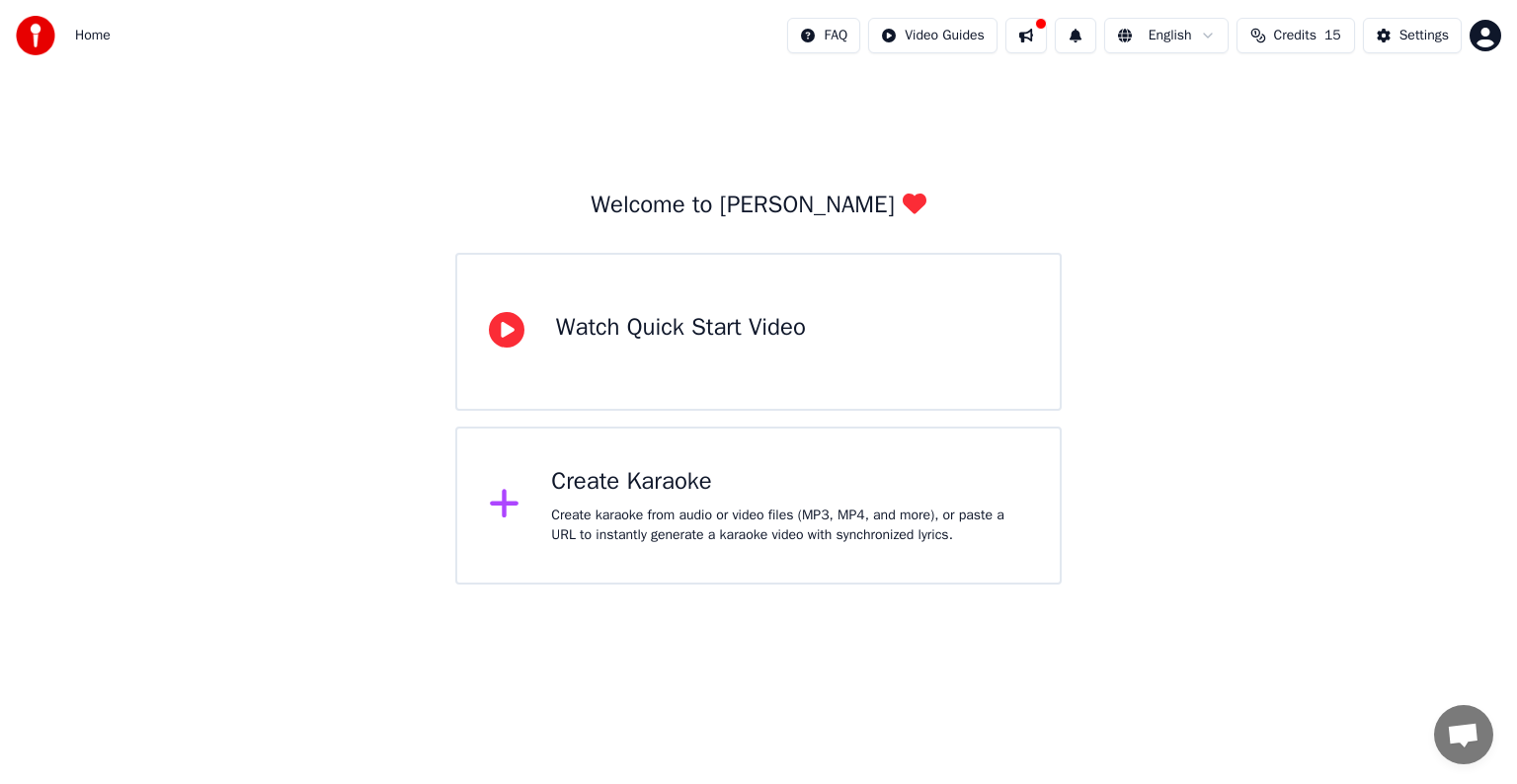 click on "Create karaoke from audio or video files (MP3, MP4, and more), or paste a URL to instantly generate a karaoke video with synchronized lyrics." at bounding box center (789, 525) 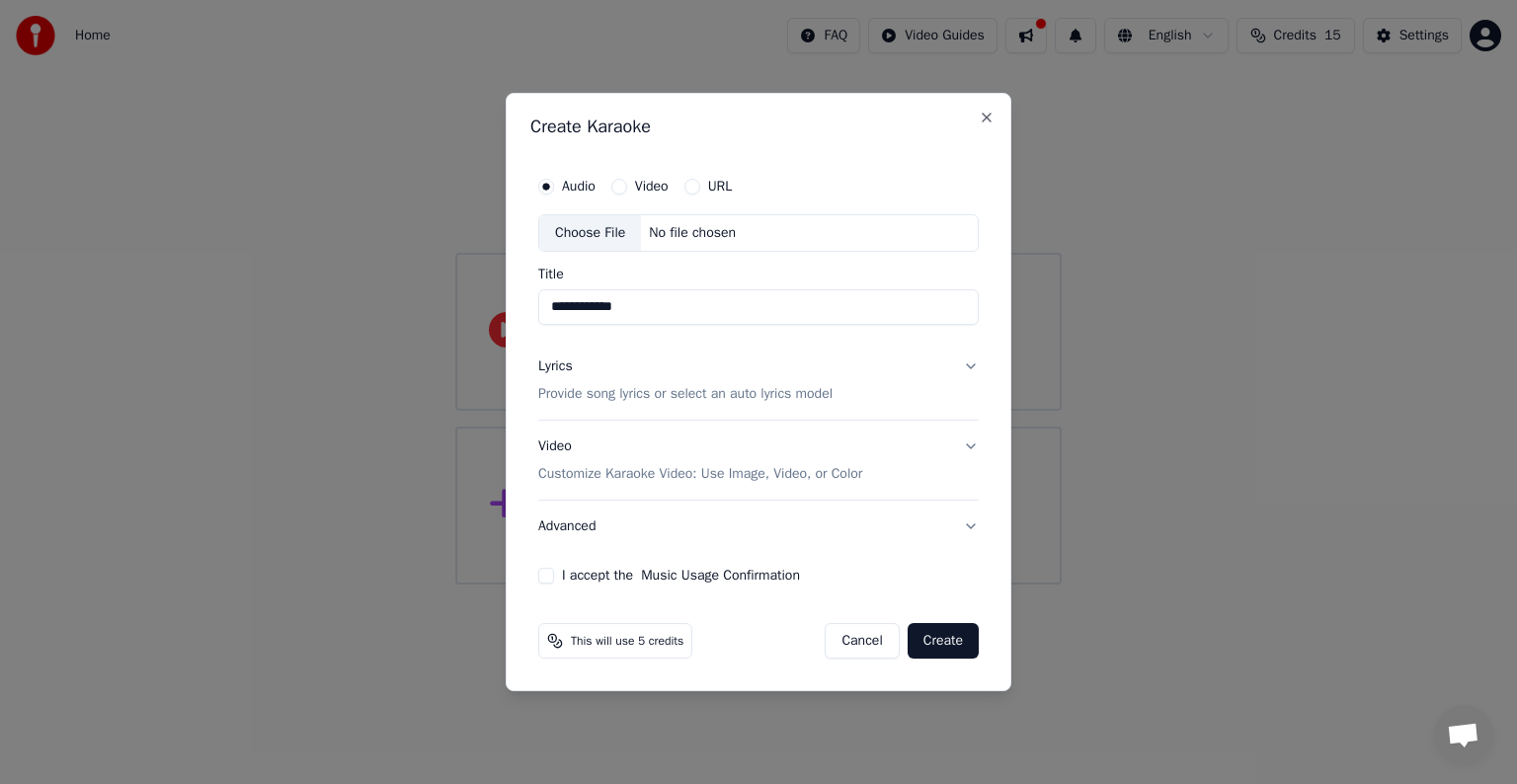 click on "**********" at bounding box center (758, 307) 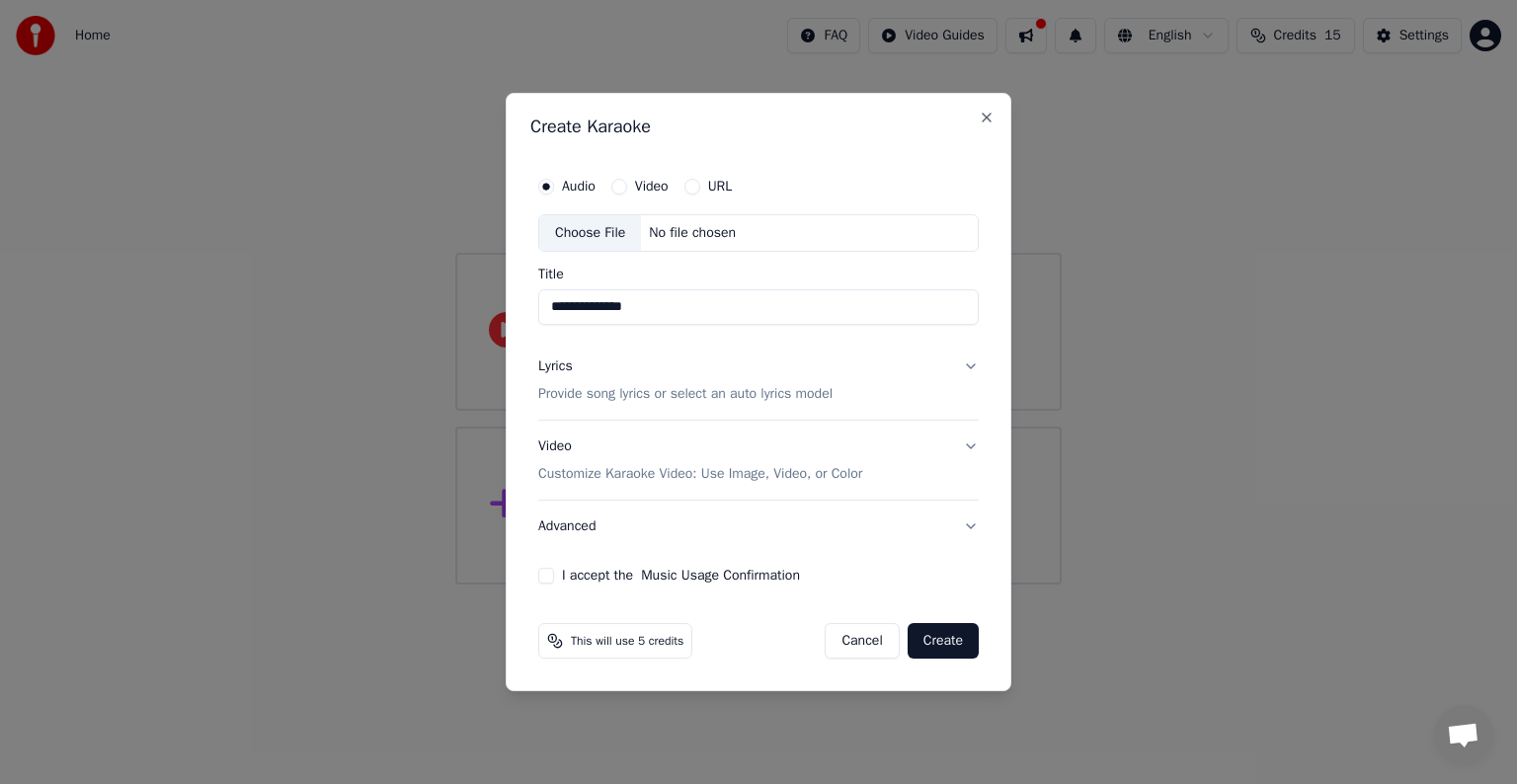 type on "**********" 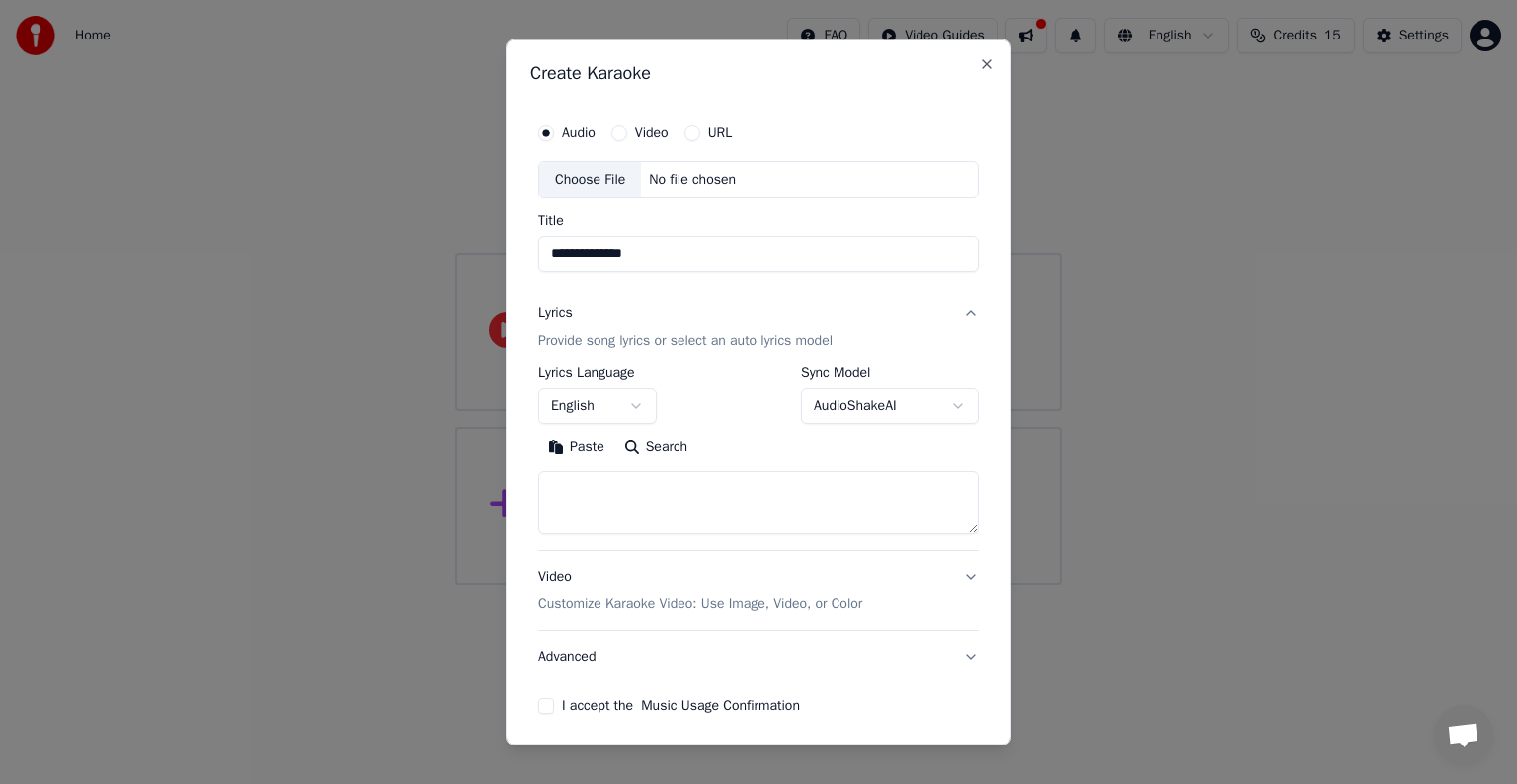 click on "English" at bounding box center [598, 406] 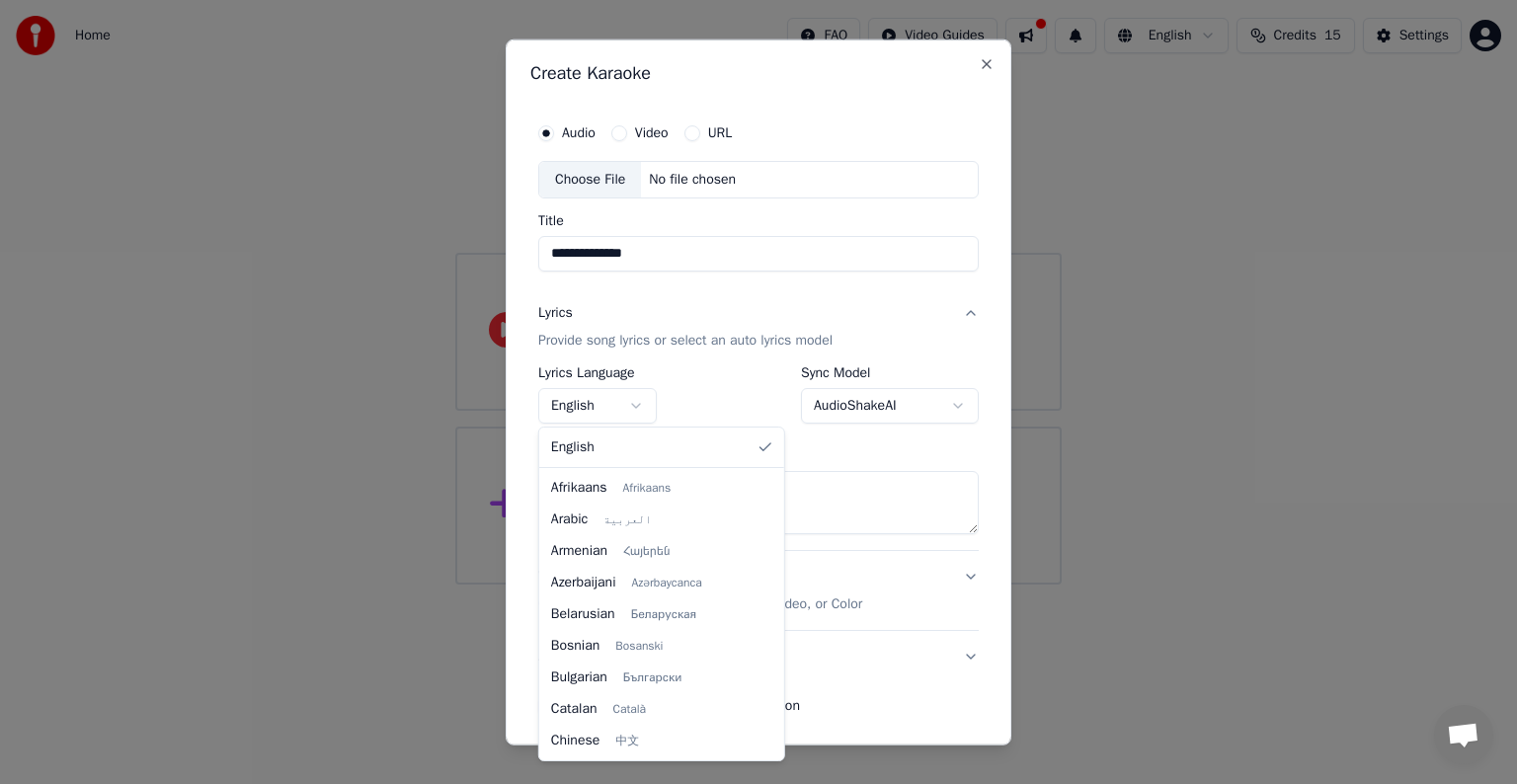 scroll, scrollTop: 506, scrollLeft: 0, axis: vertical 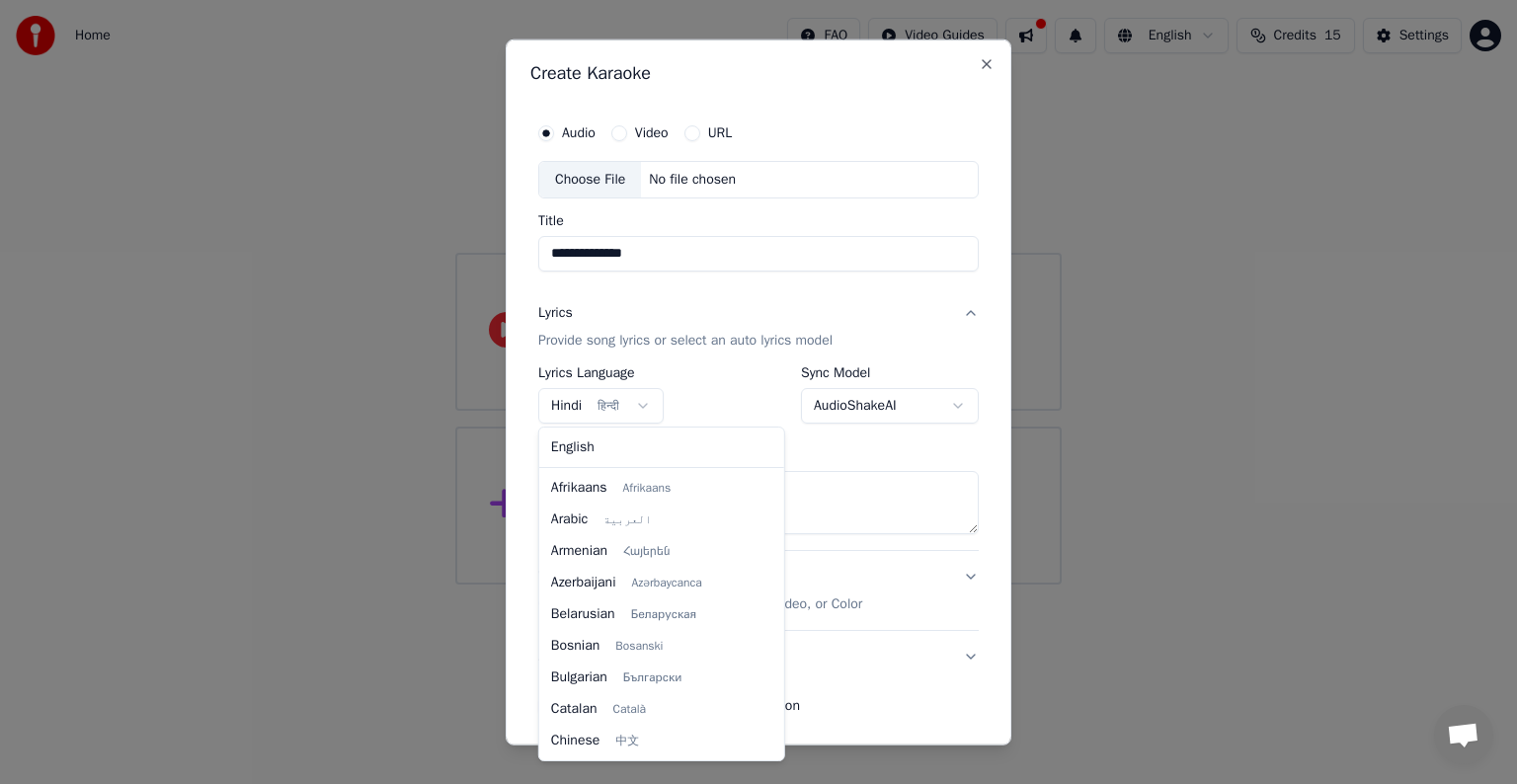 click on "**********" at bounding box center [758, 292] 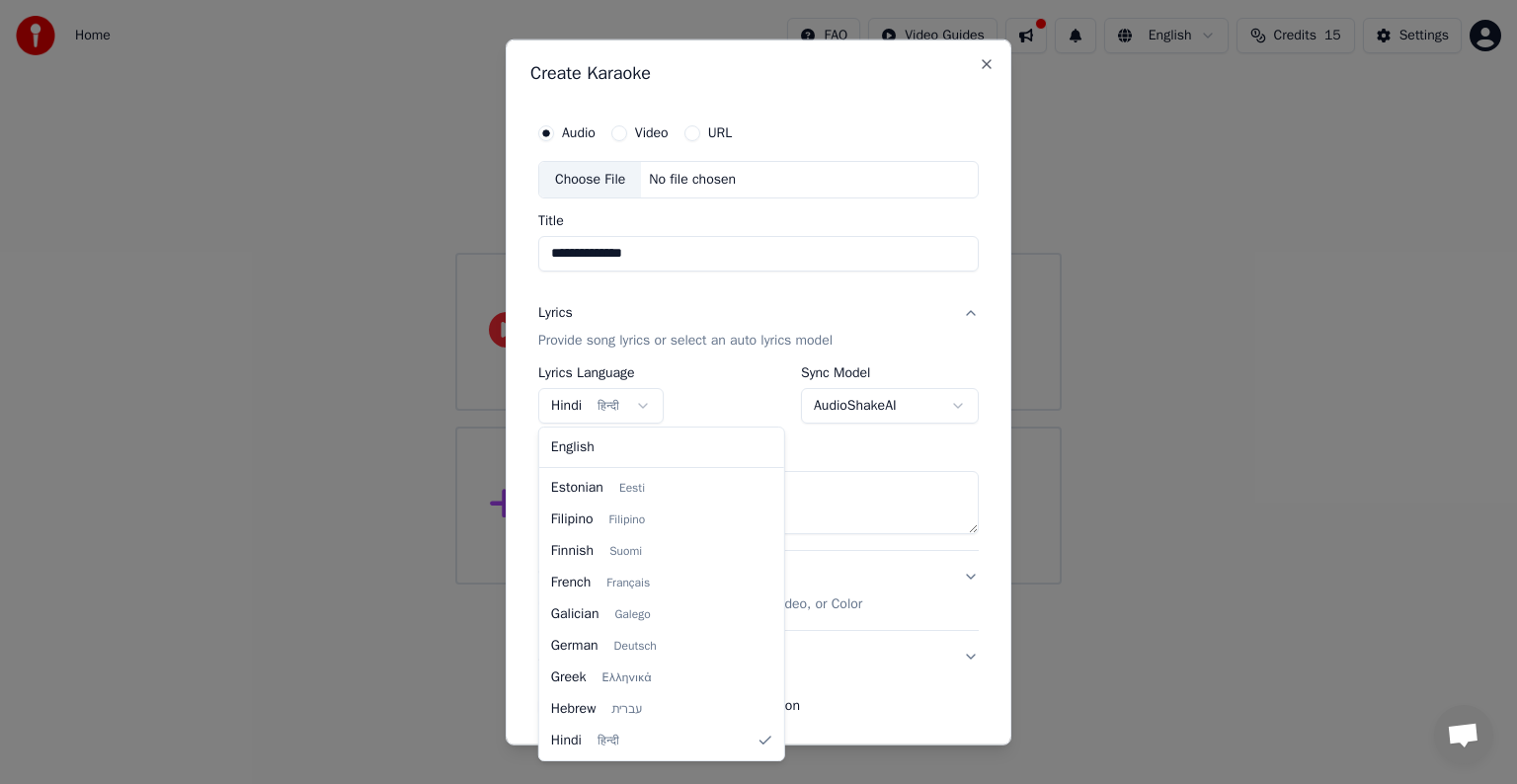 select on "**" 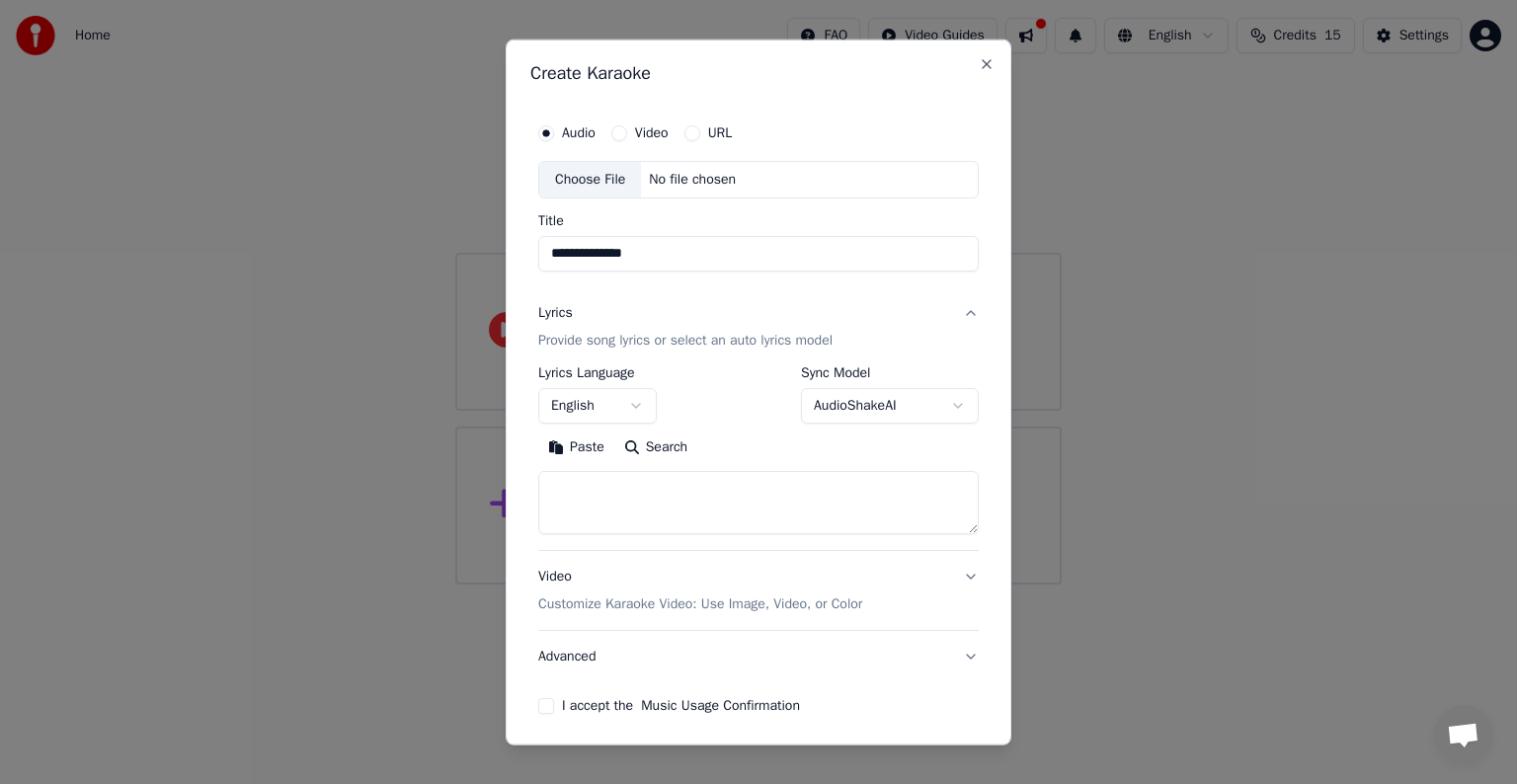 click at bounding box center (758, 503) 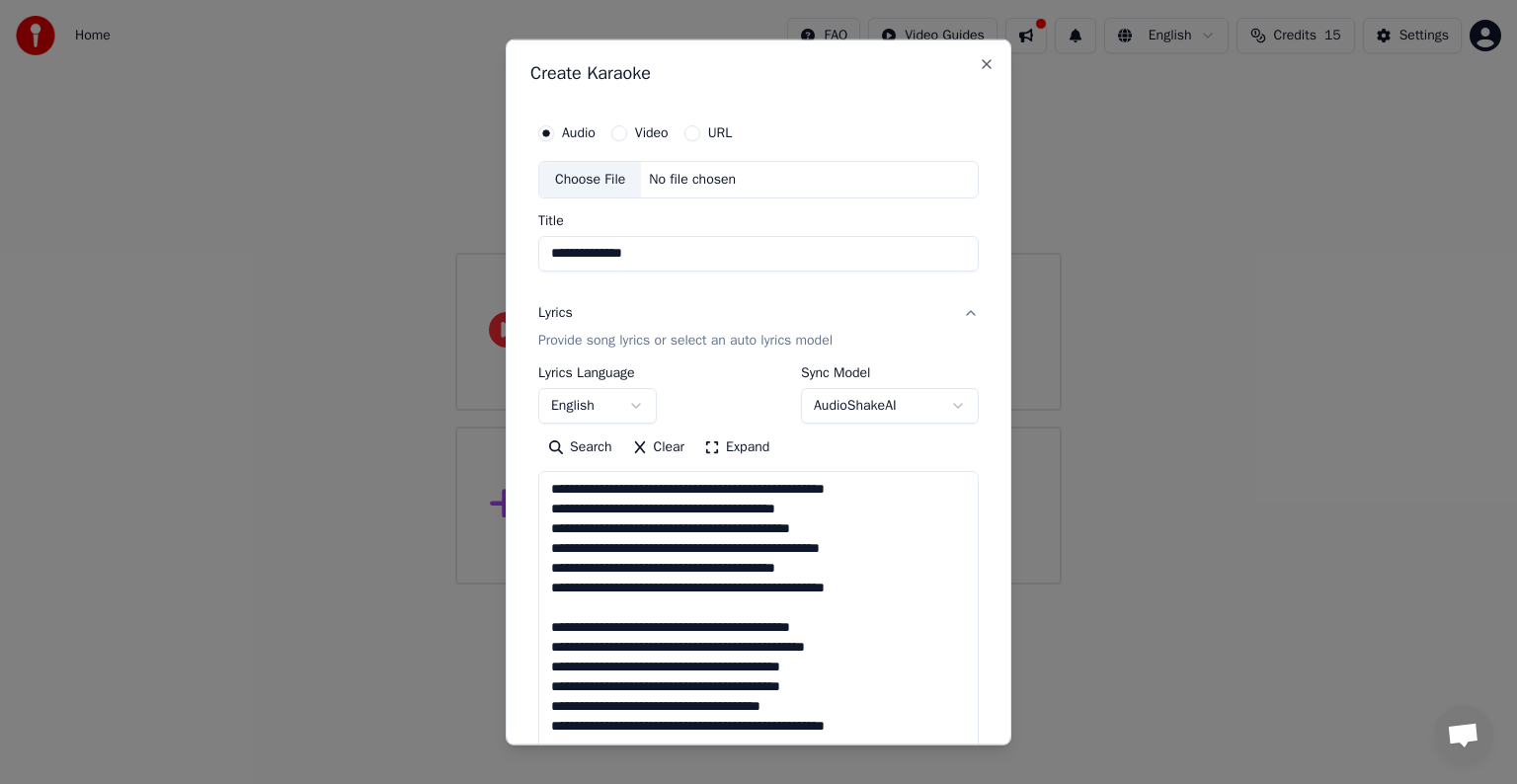scroll, scrollTop: 1169, scrollLeft: 0, axis: vertical 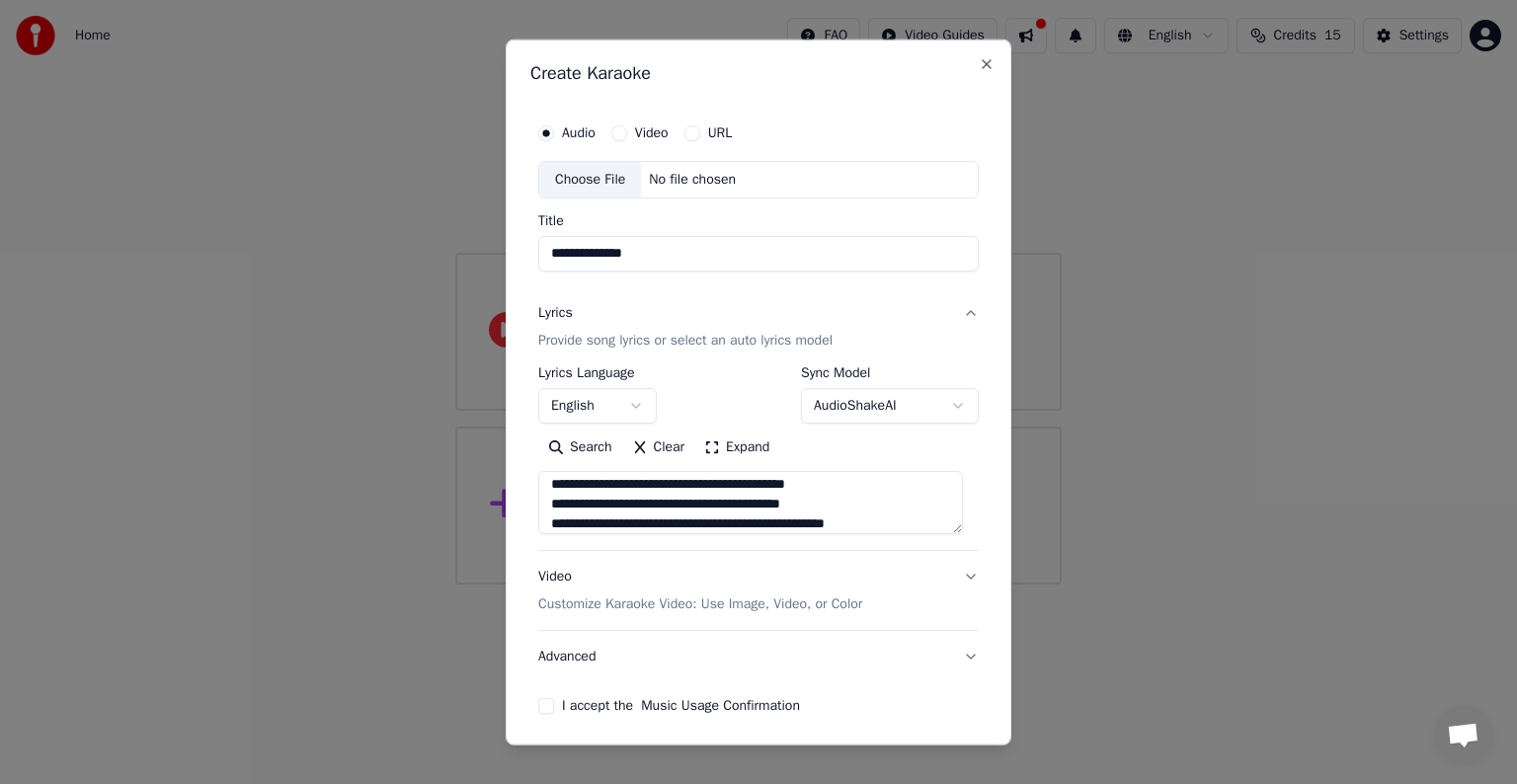type on "**********" 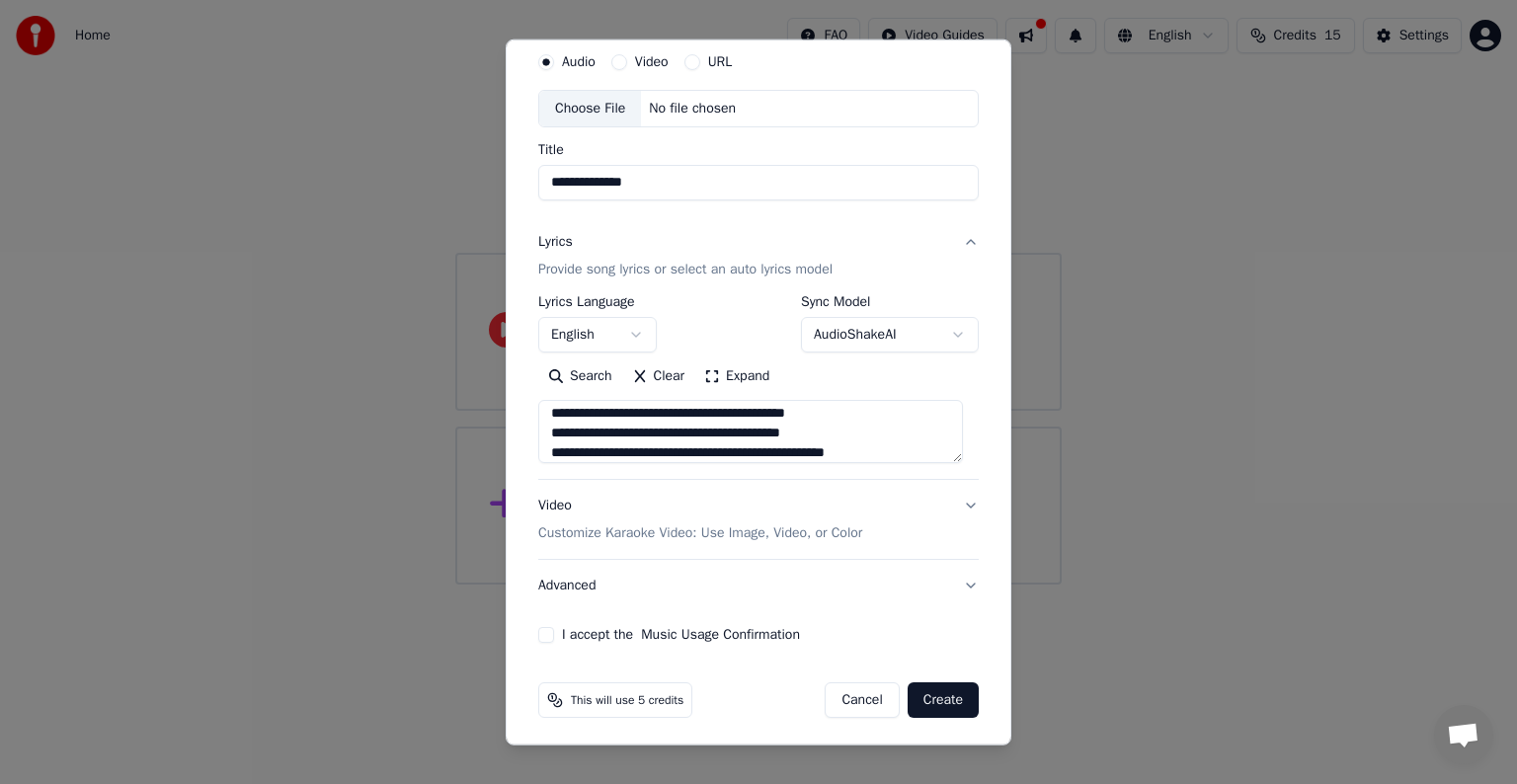 scroll, scrollTop: 75, scrollLeft: 0, axis: vertical 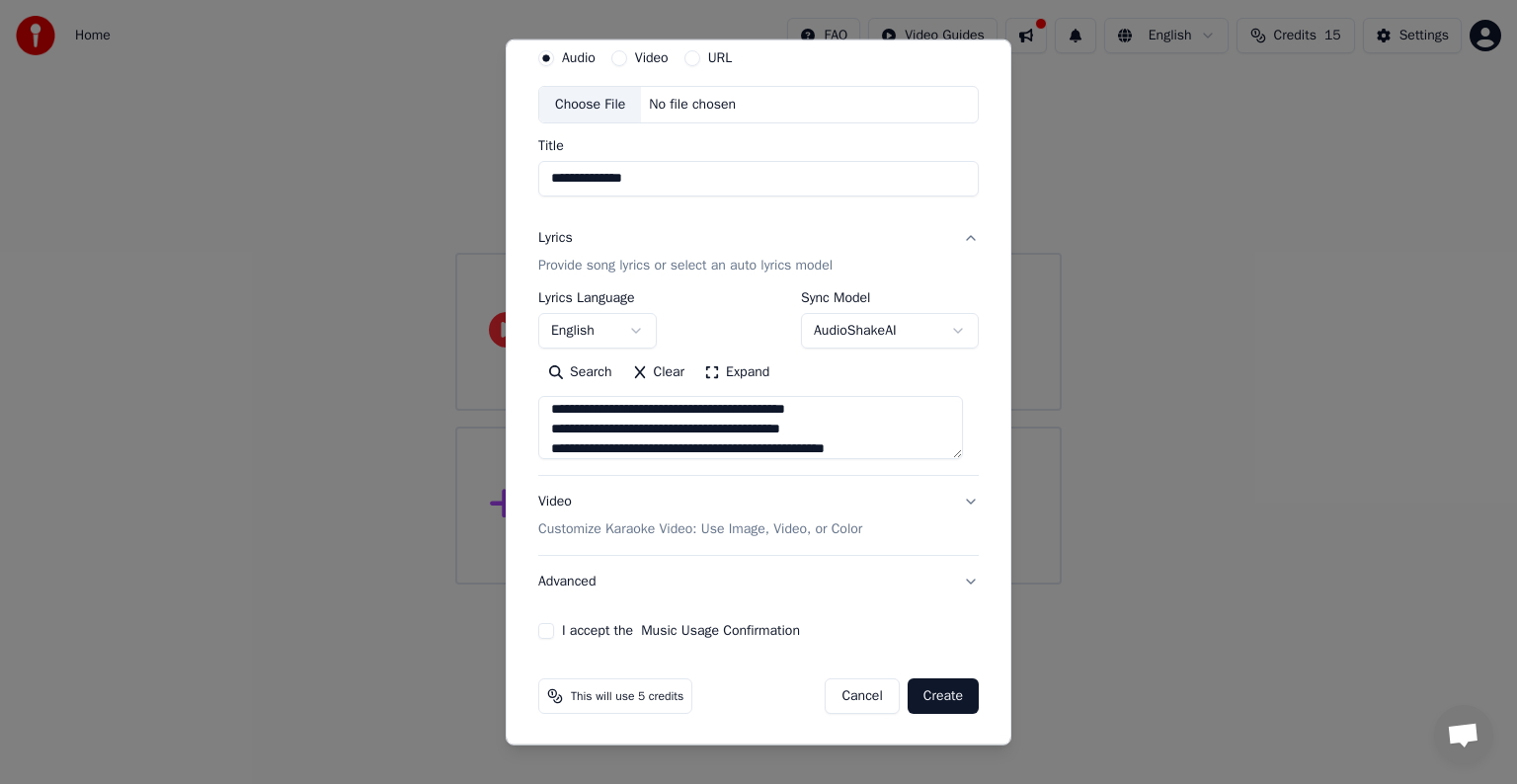 click on "Customize Karaoke Video: Use Image, Video, or Color" at bounding box center (700, 529) 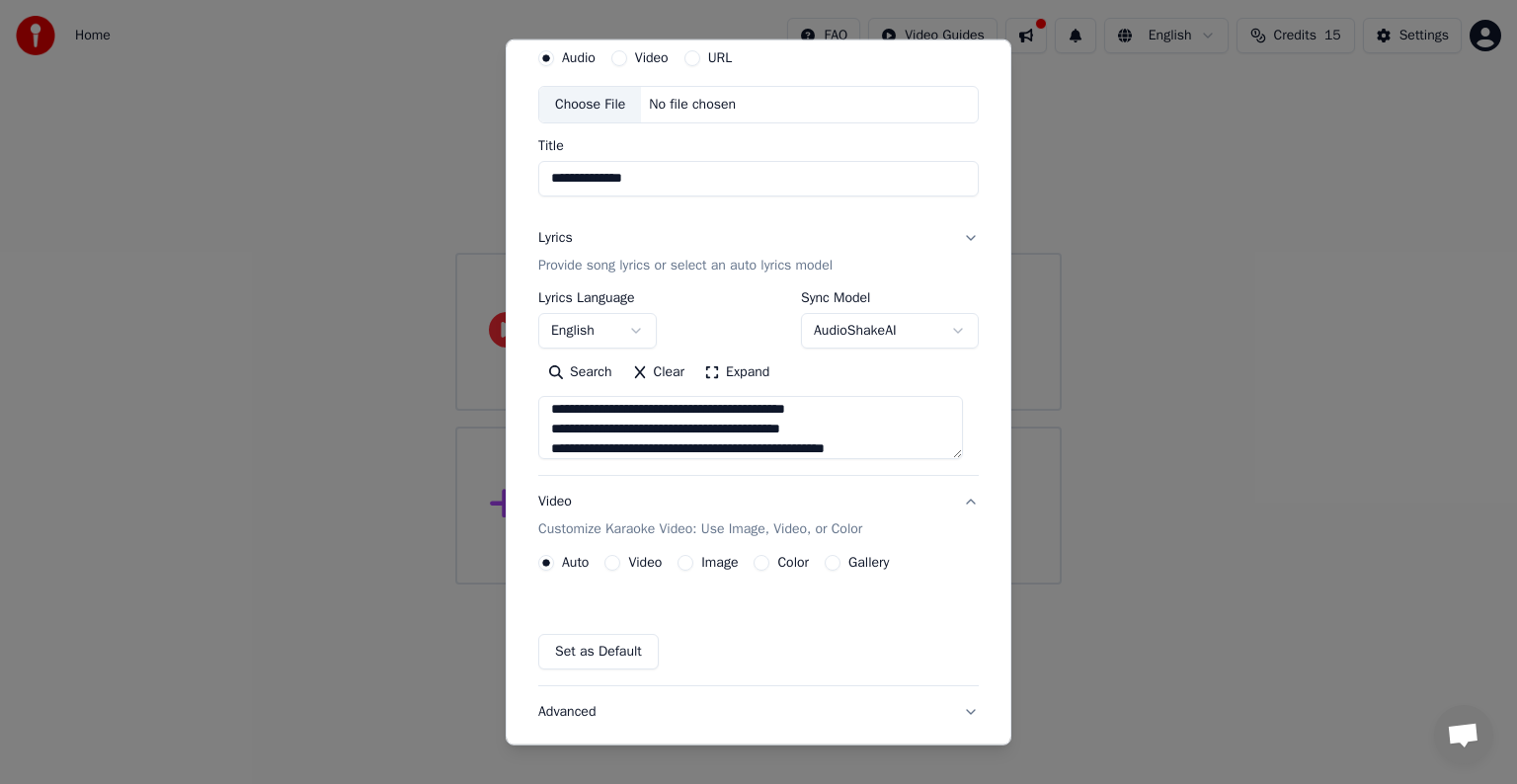 scroll, scrollTop: 22, scrollLeft: 0, axis: vertical 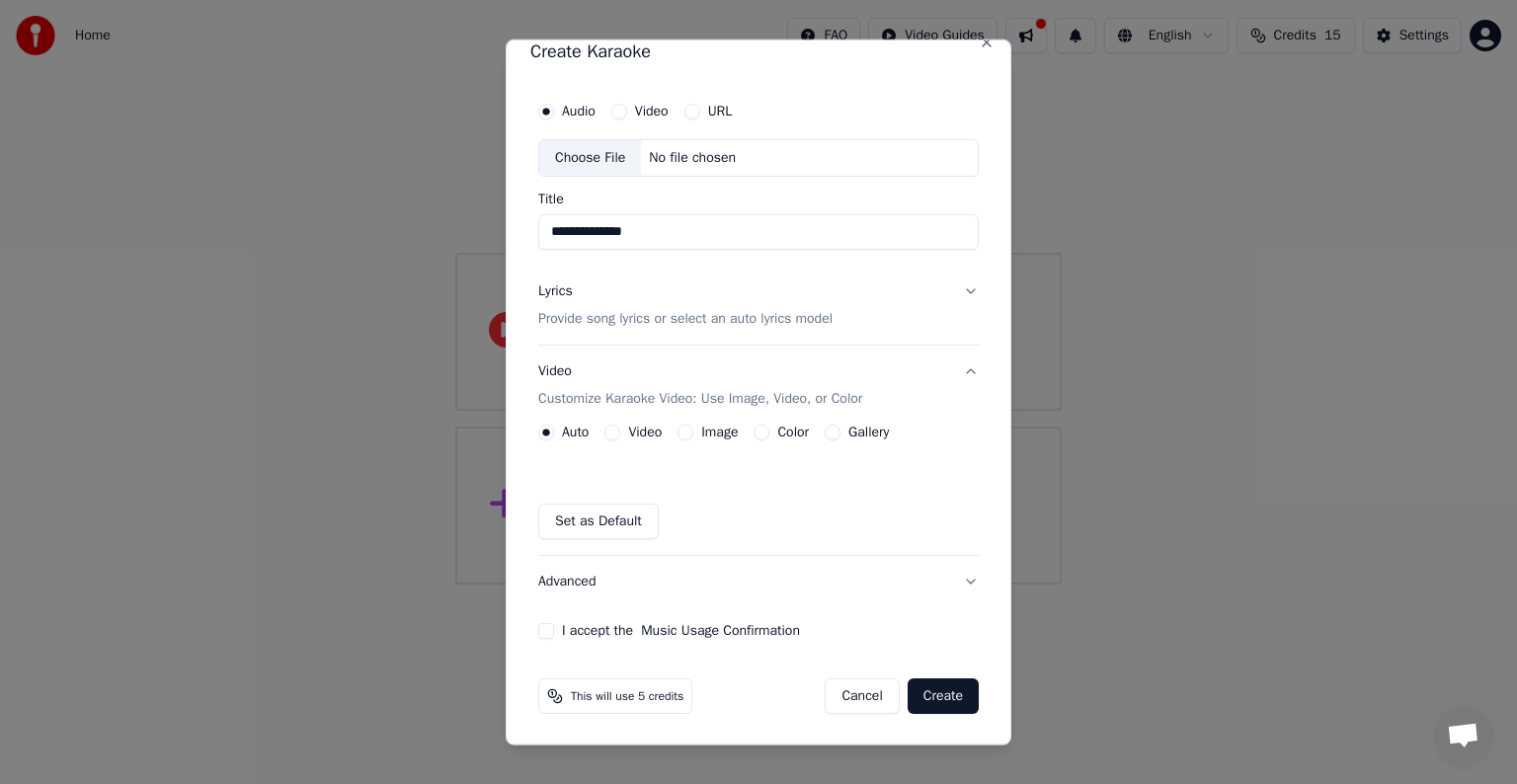 click on "Video" at bounding box center [612, 432] 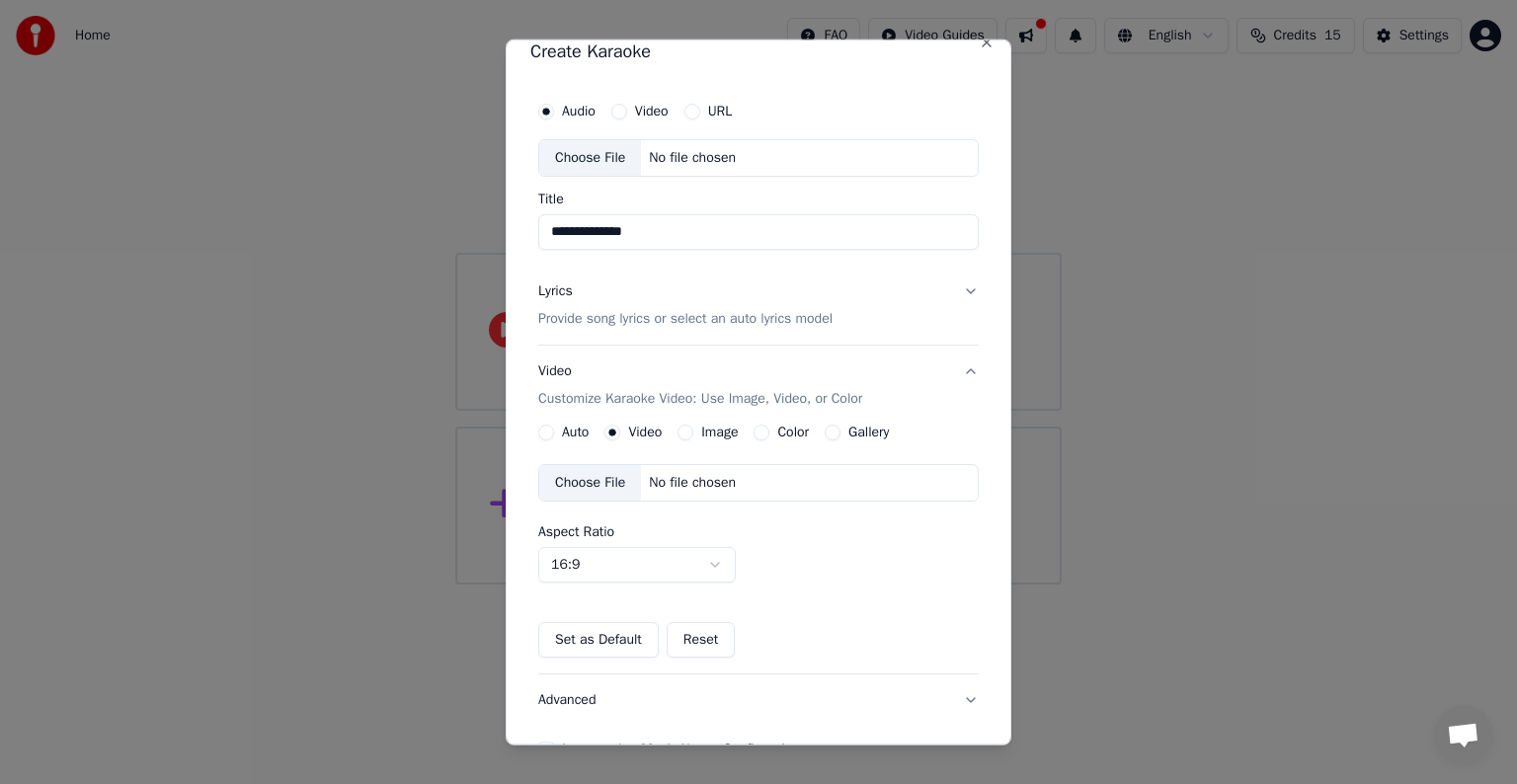 click on "Choose File" at bounding box center (590, 483) 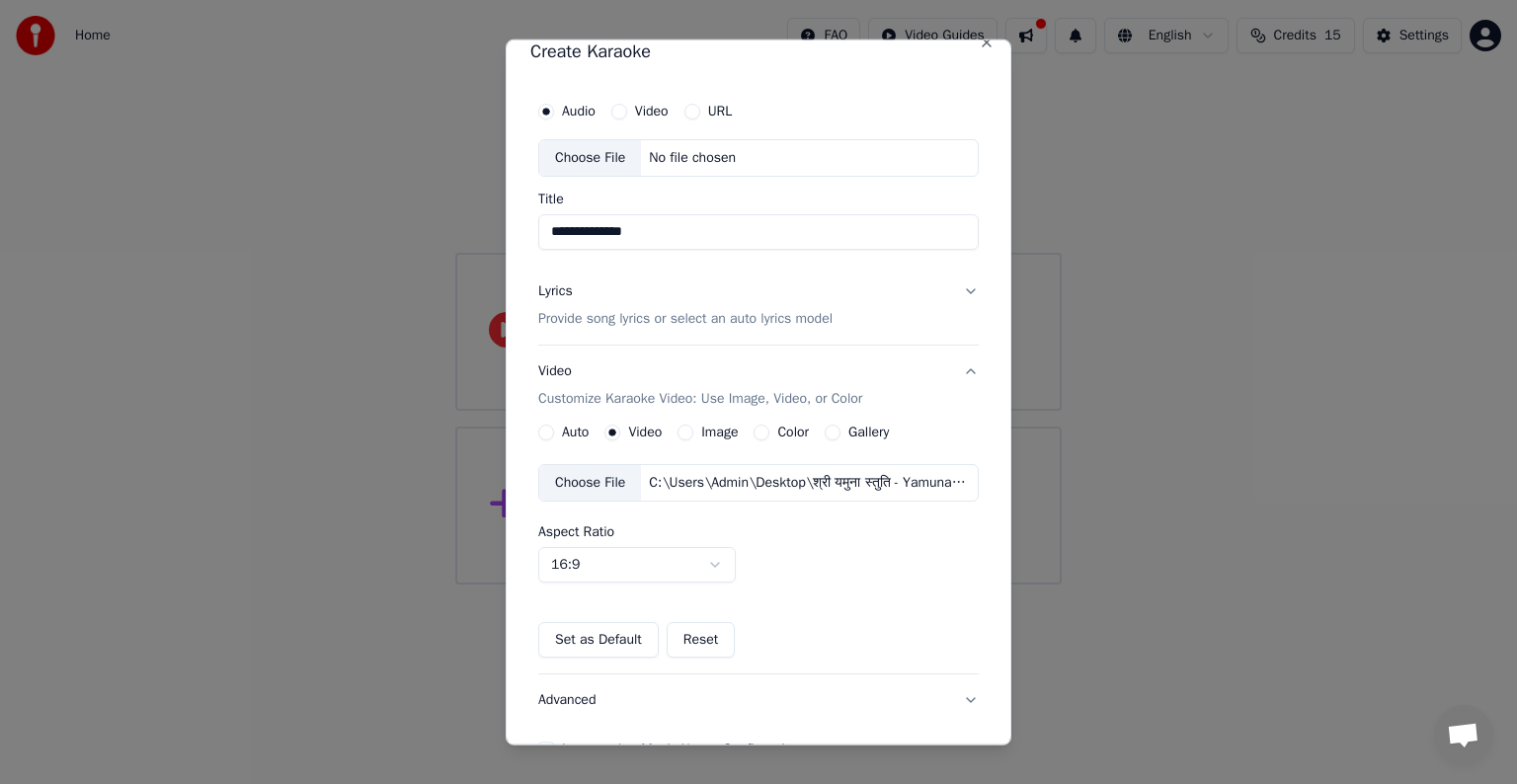 click on "Advanced" at bounding box center (758, 700) 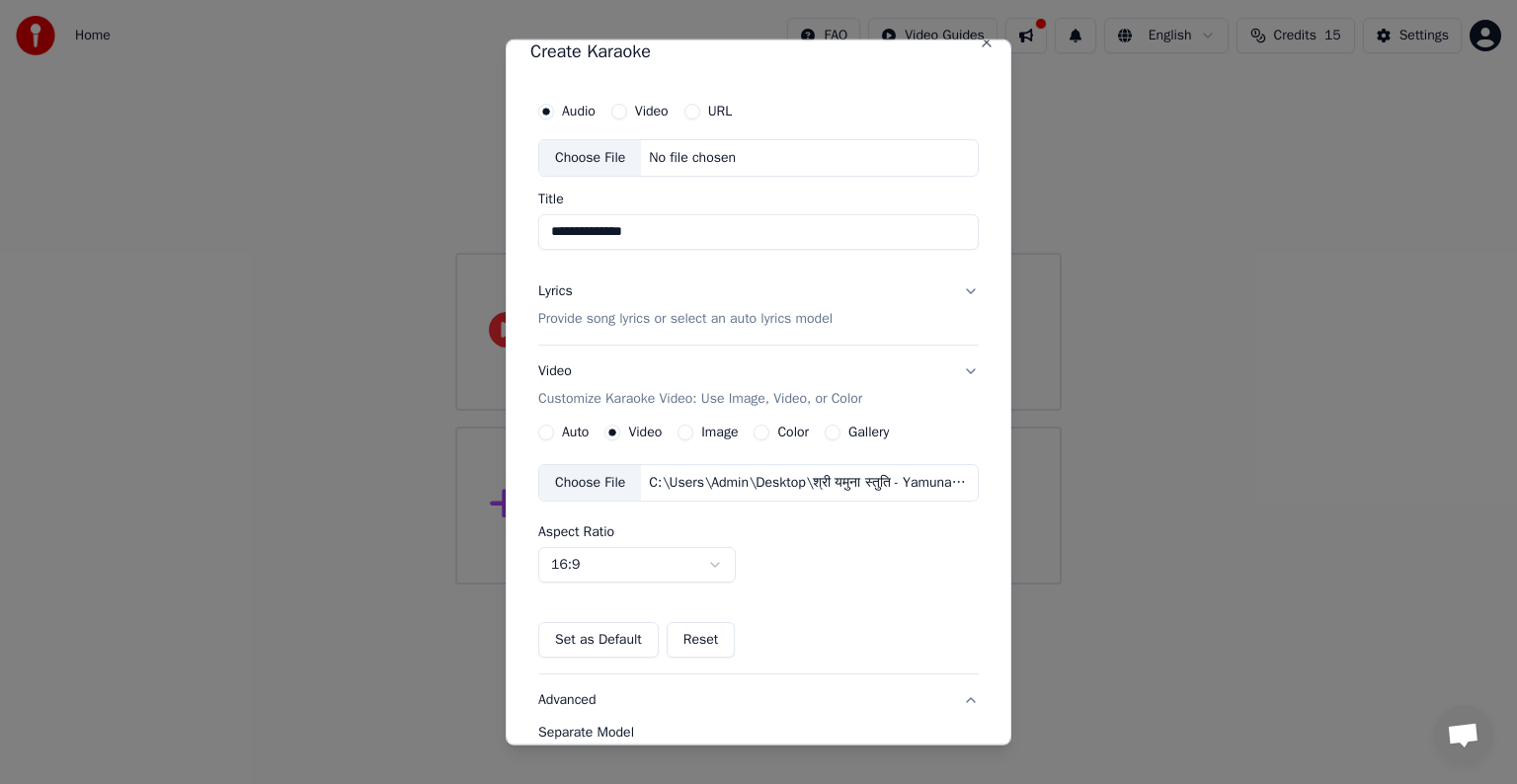 scroll, scrollTop: 0, scrollLeft: 0, axis: both 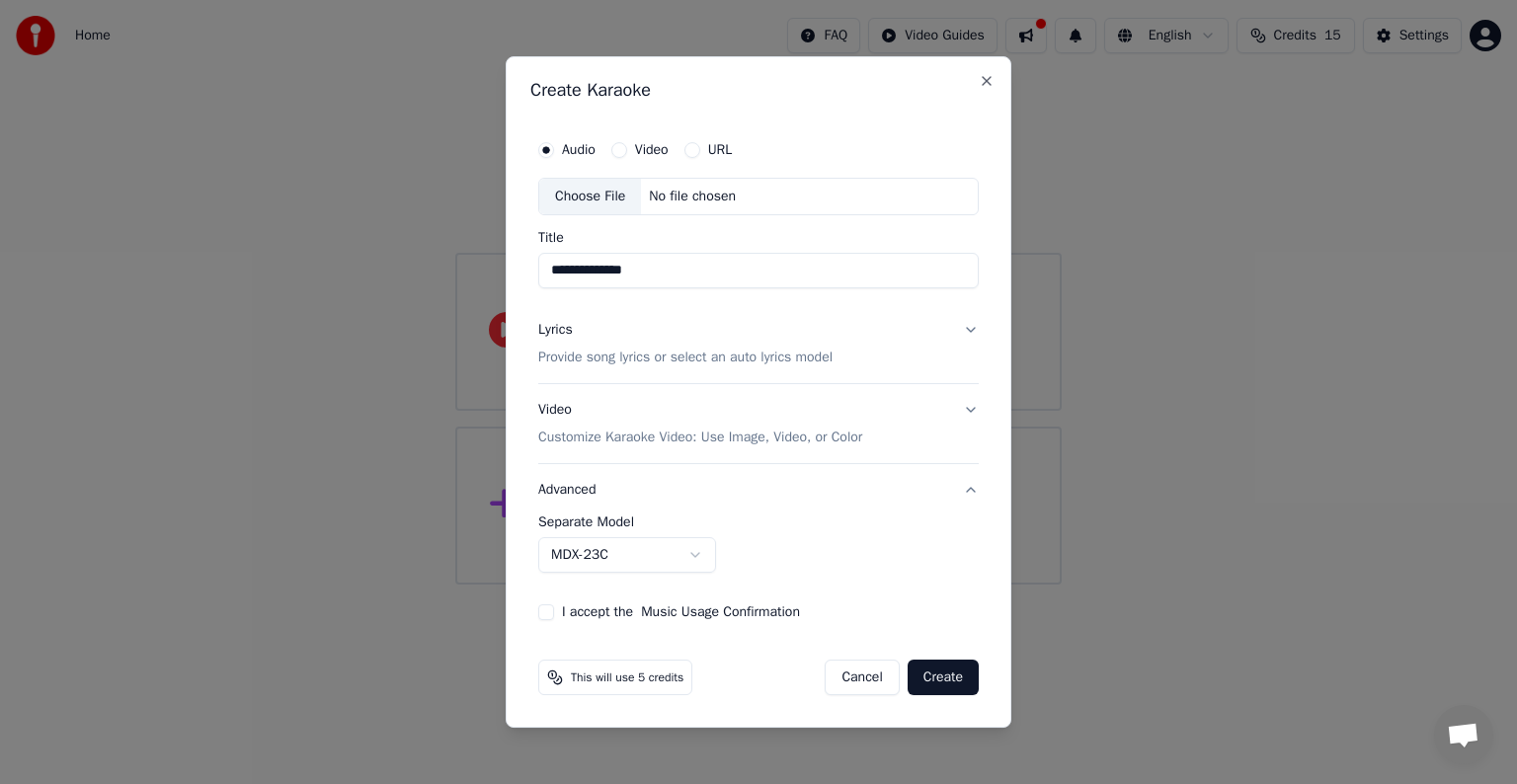 click on "I accept the   Music Usage Confirmation" at bounding box center [546, 612] 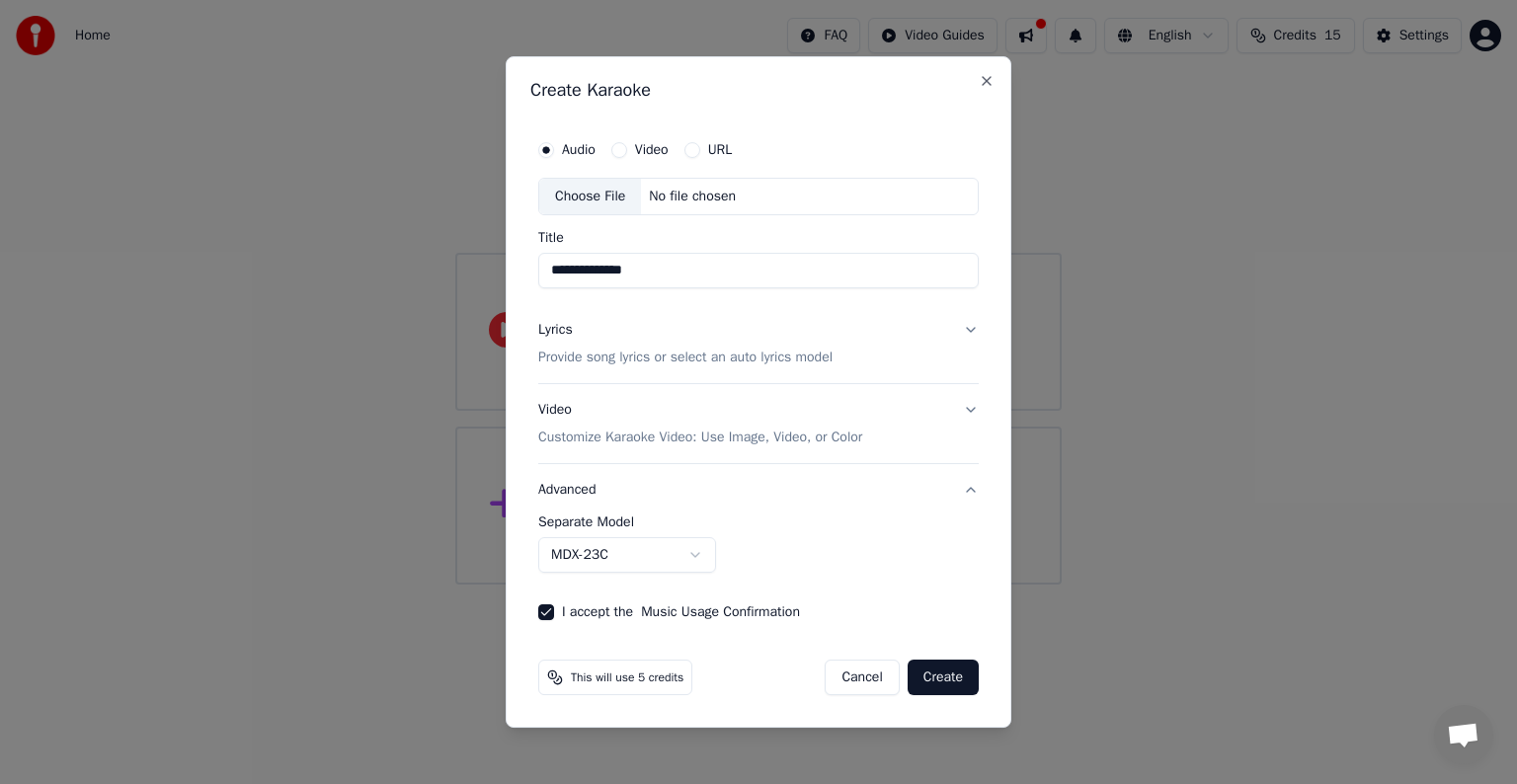 click on "Create" at bounding box center (943, 677) 